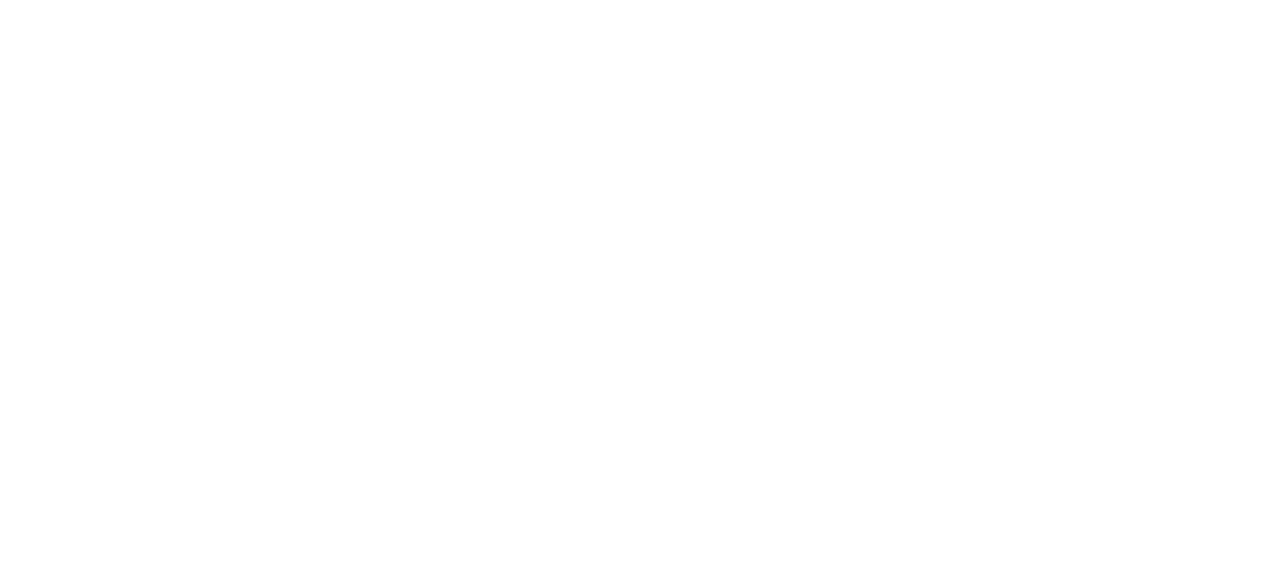 scroll, scrollTop: 0, scrollLeft: 0, axis: both 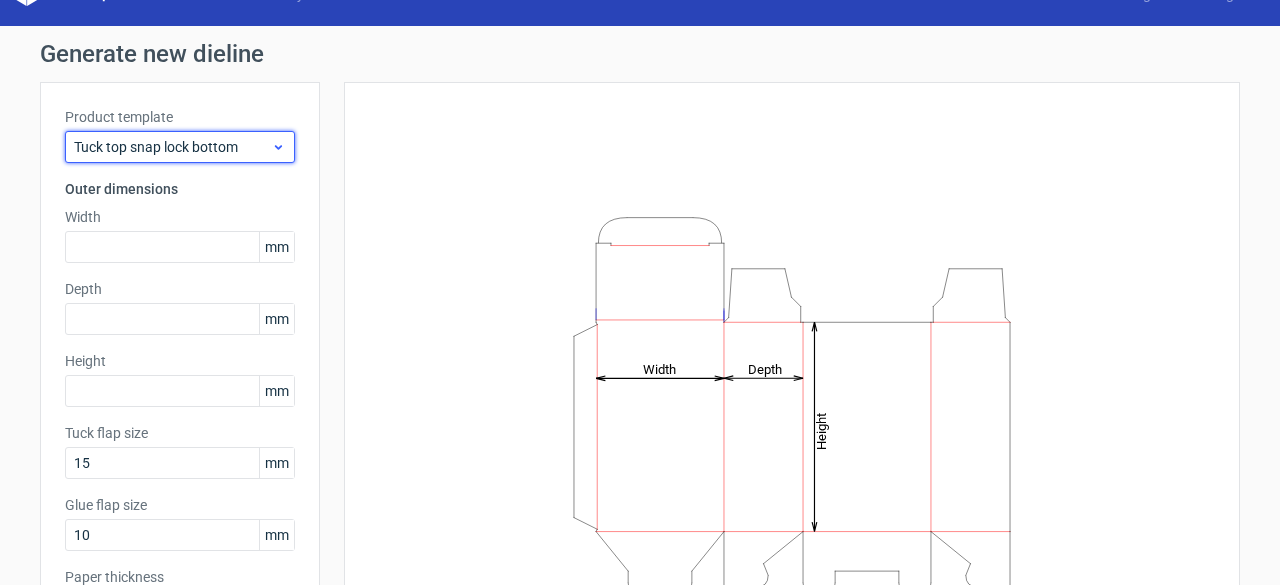 click on "Tuck top snap lock bottom" at bounding box center (180, 147) 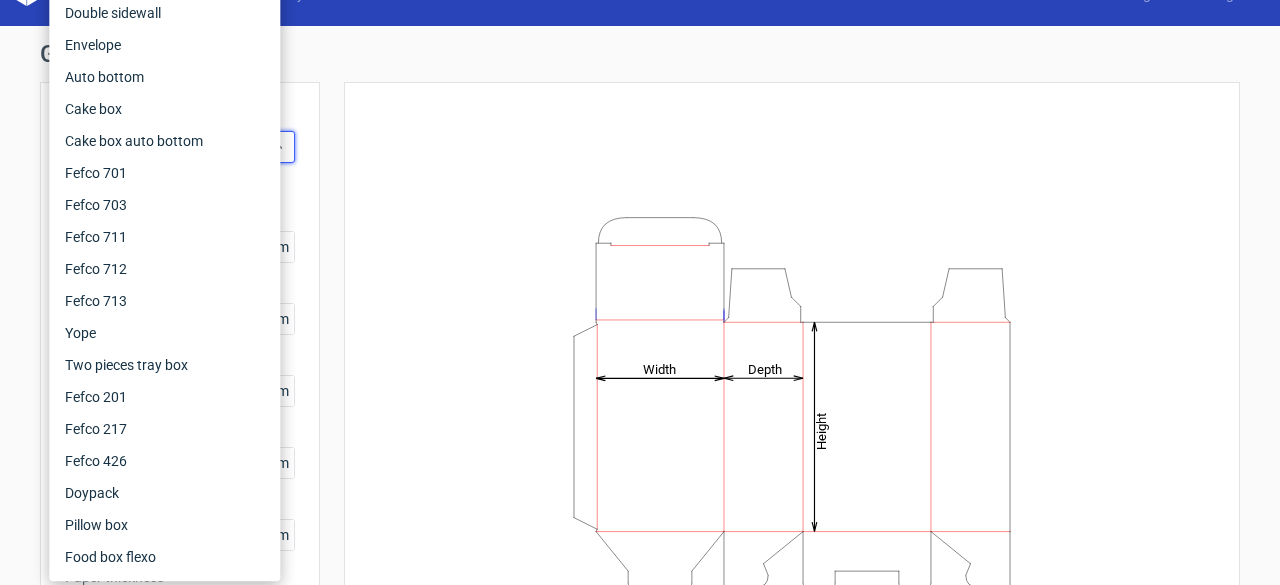 click on "Height   Depth   Width" at bounding box center [792, 405] 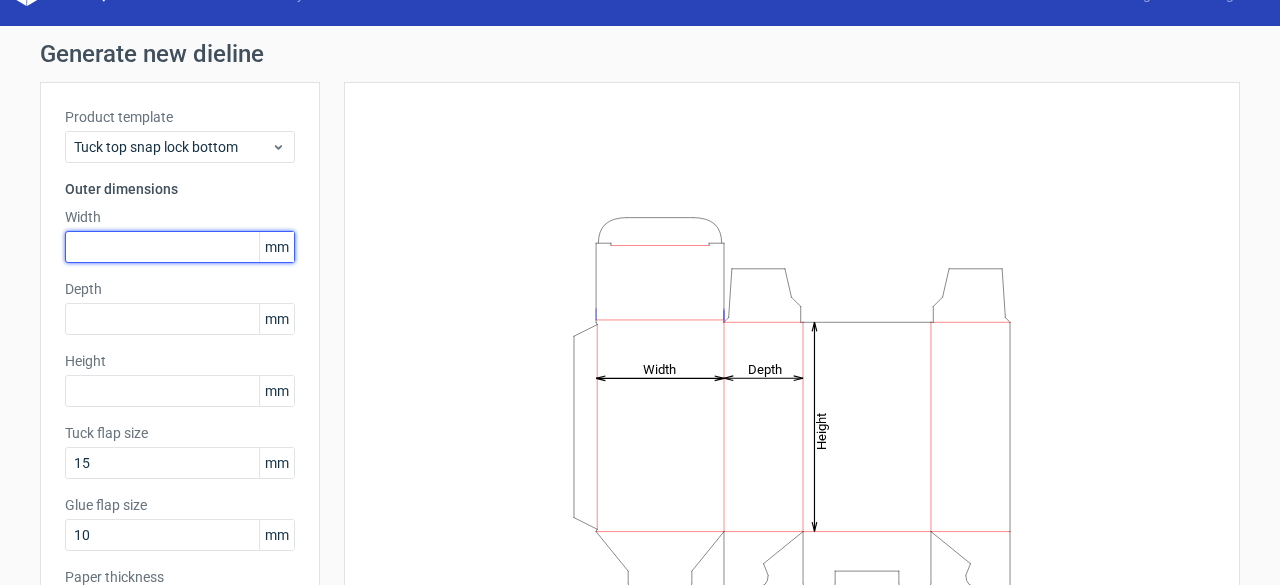 click at bounding box center [180, 247] 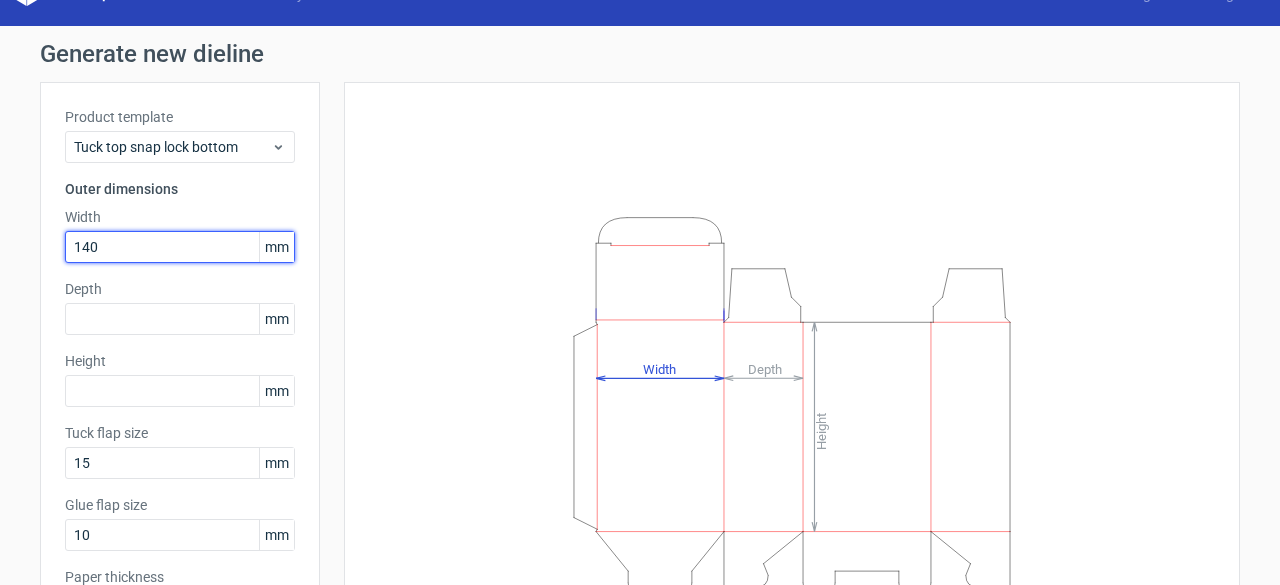 type on "140" 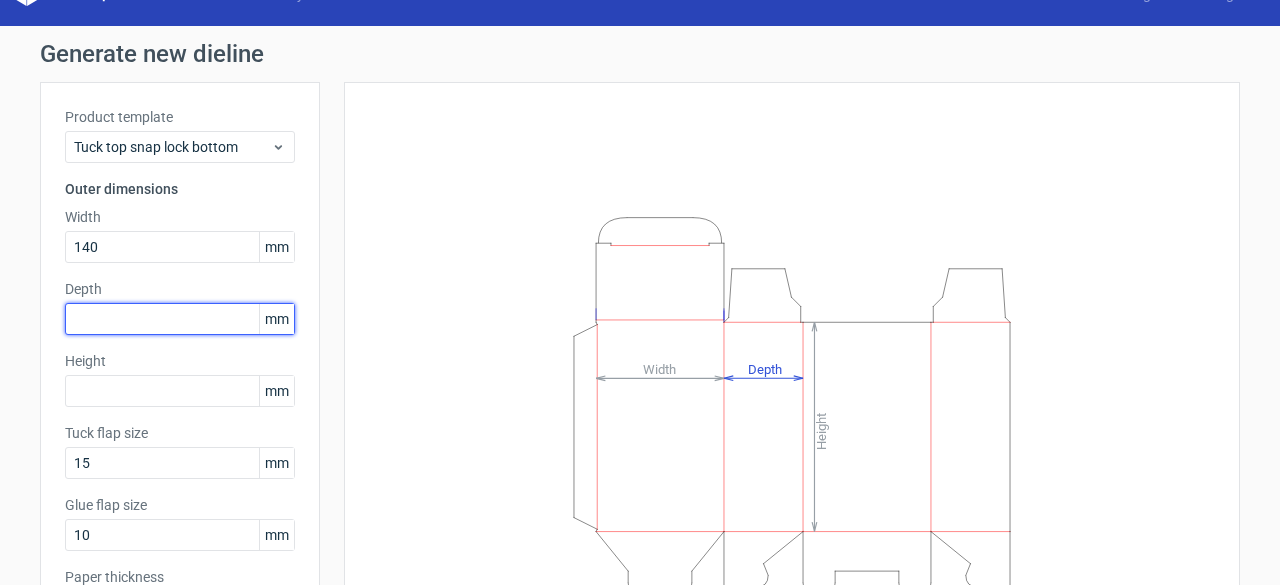 click at bounding box center [180, 319] 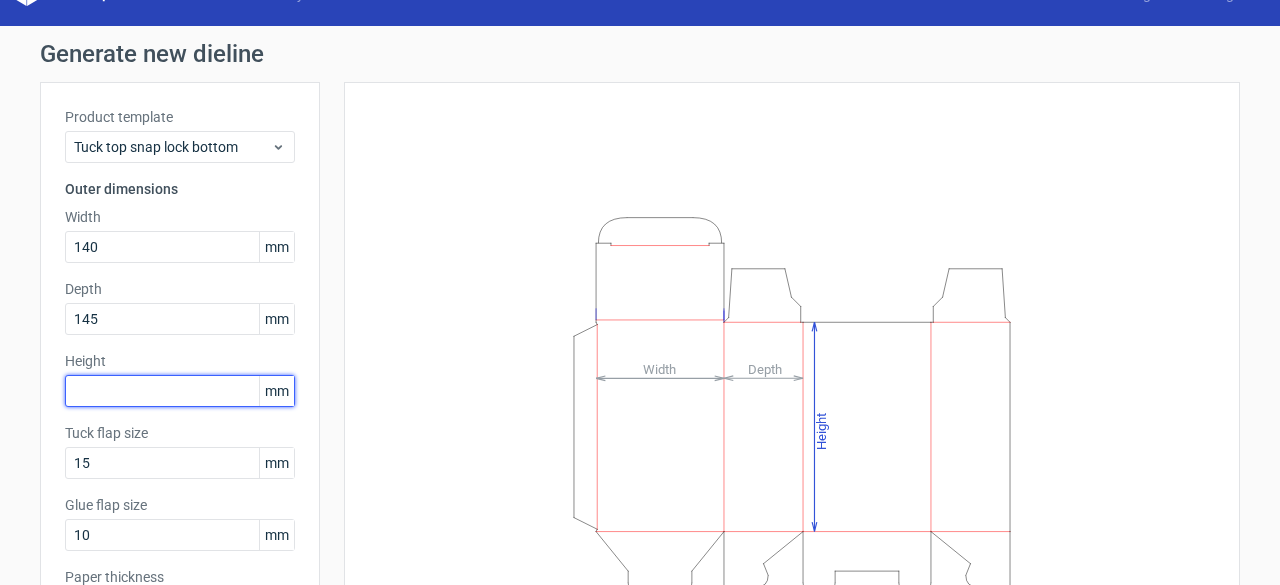 click at bounding box center [180, 391] 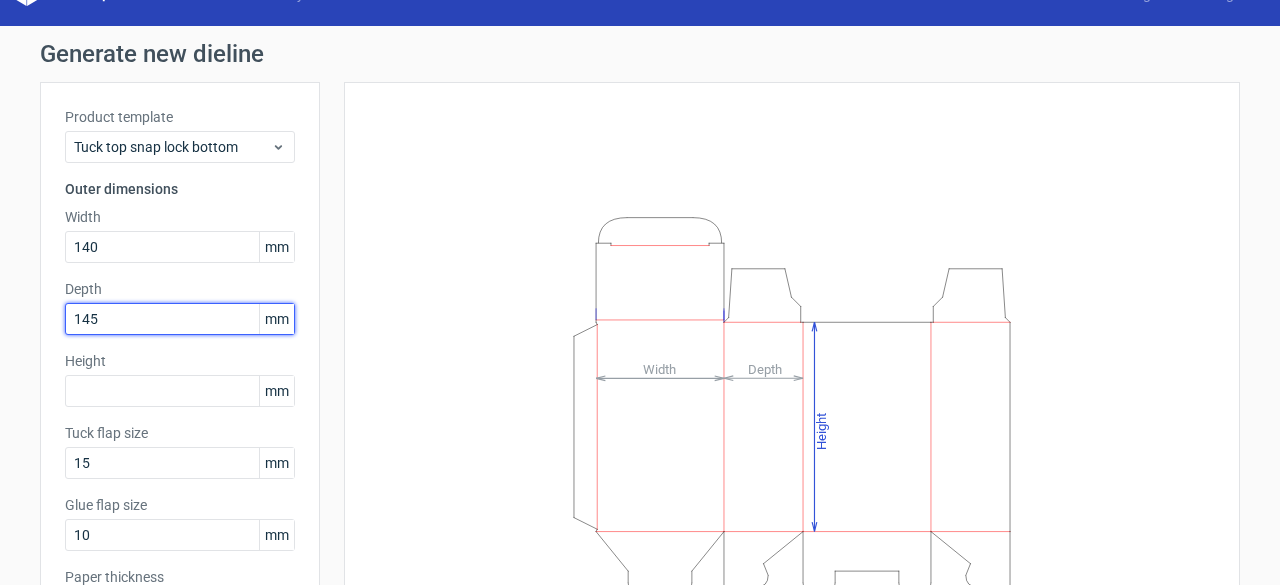 click on "145" at bounding box center [180, 319] 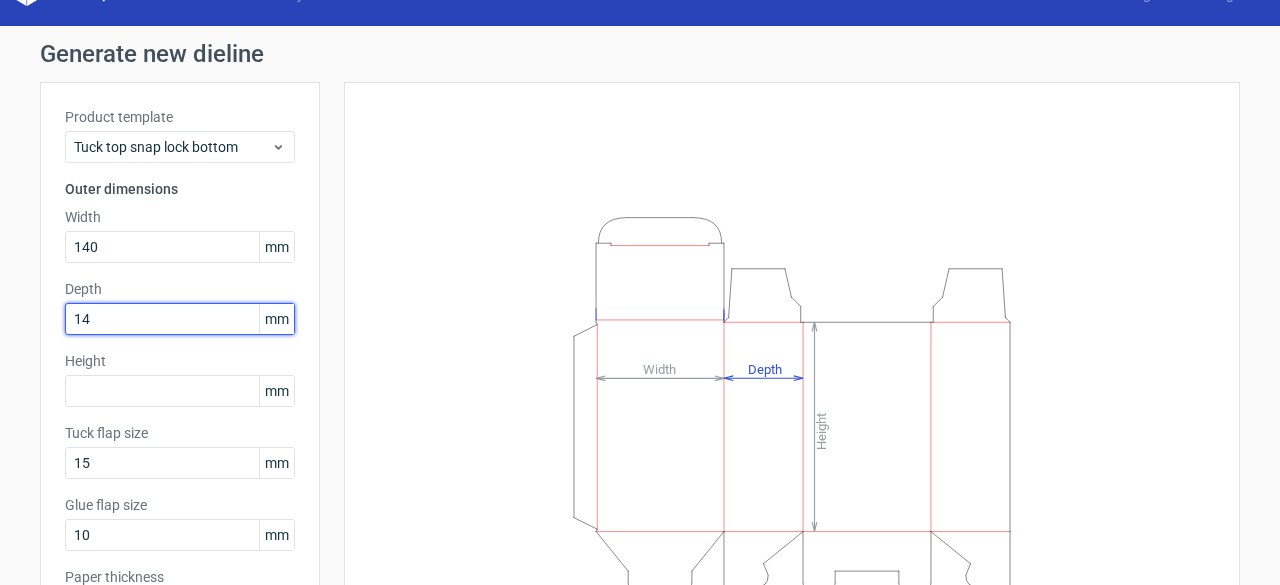 type on "1" 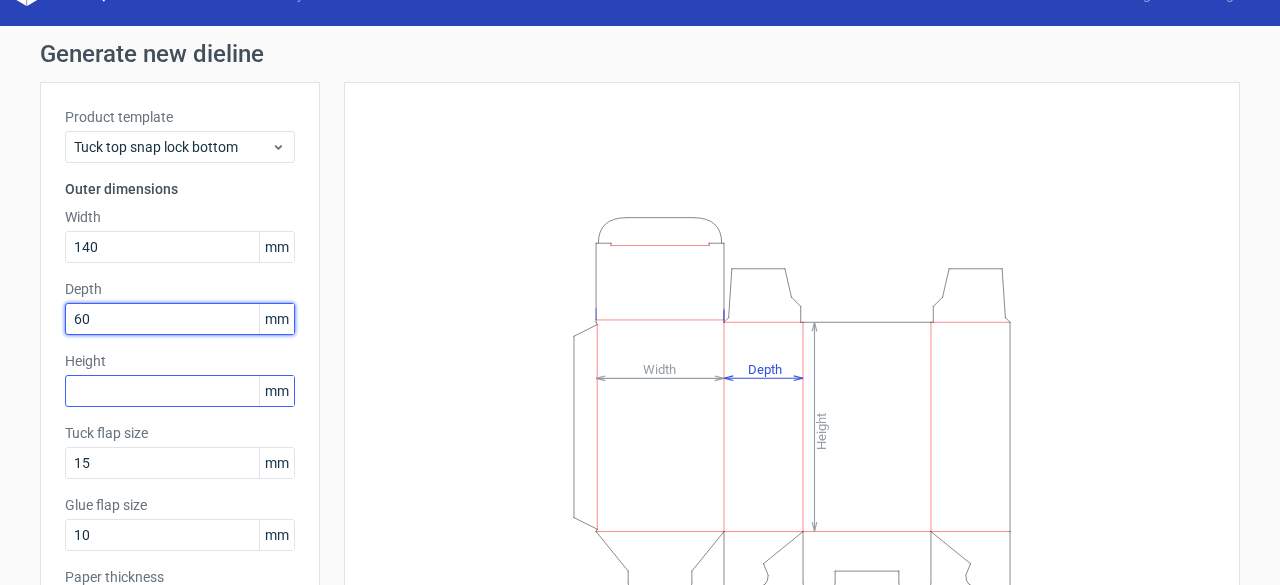 type on "60" 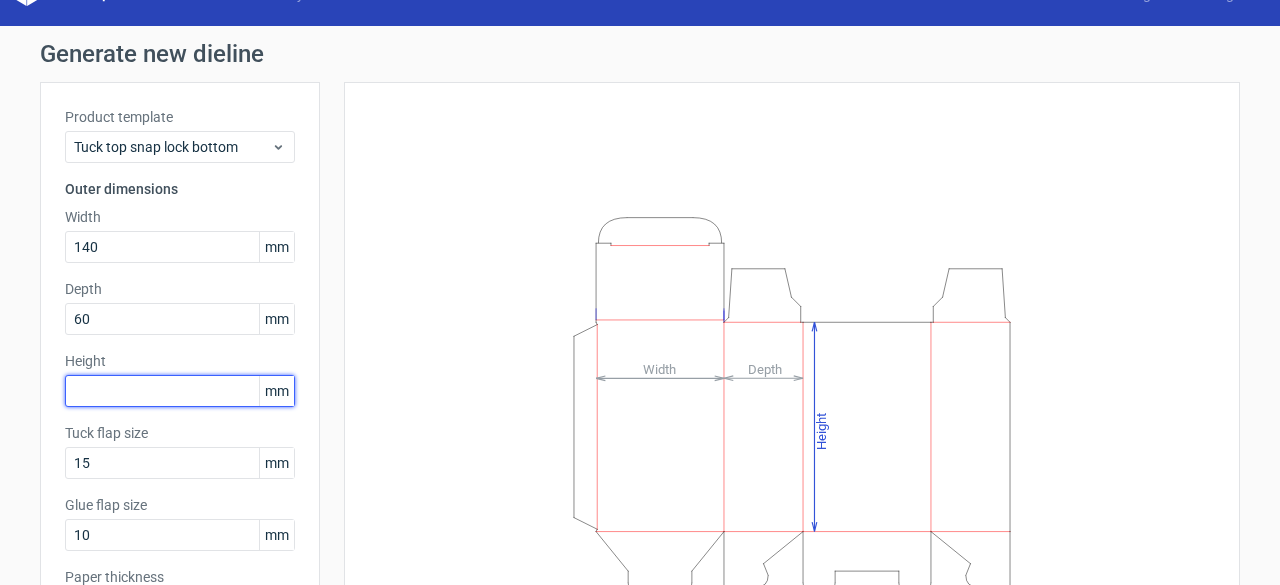 click at bounding box center [180, 391] 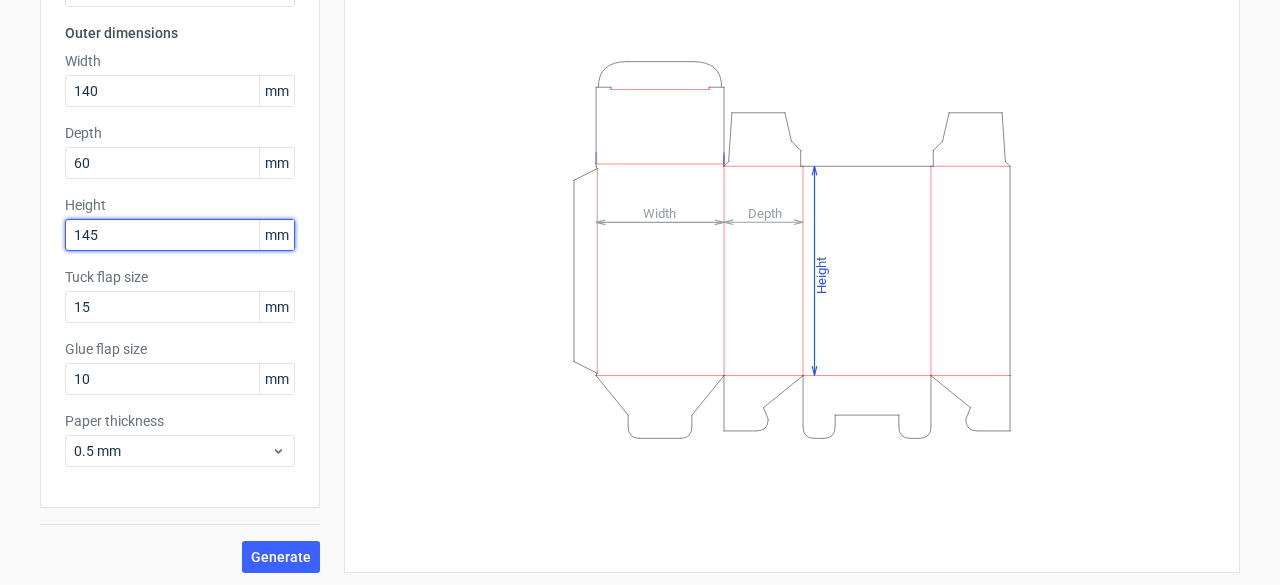 scroll, scrollTop: 195, scrollLeft: 0, axis: vertical 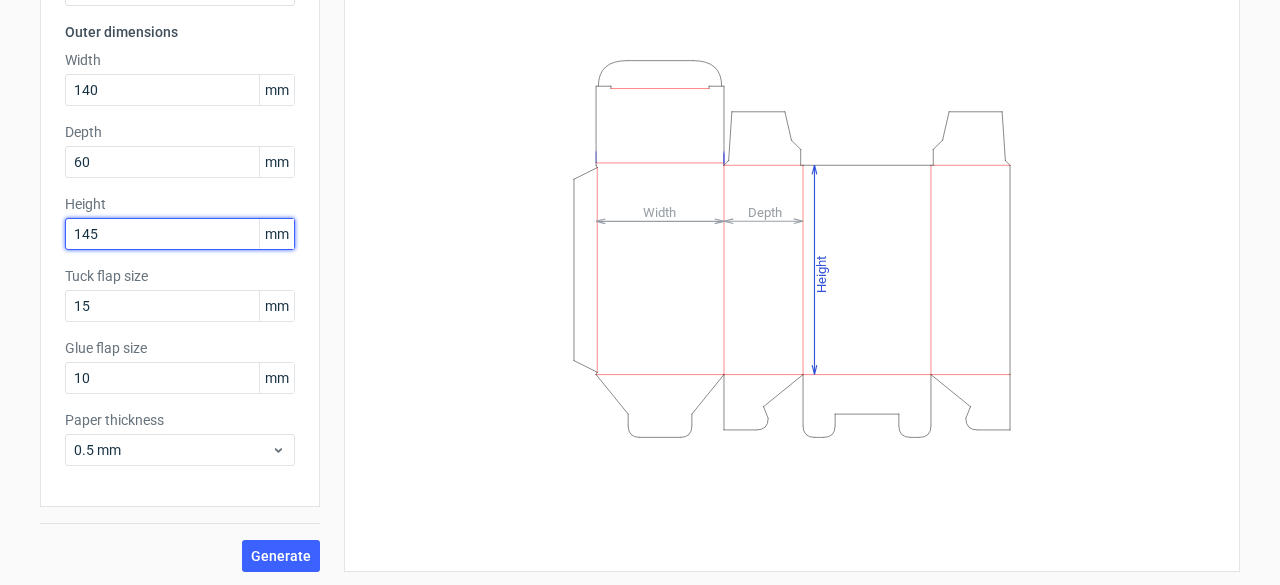 type on "145" 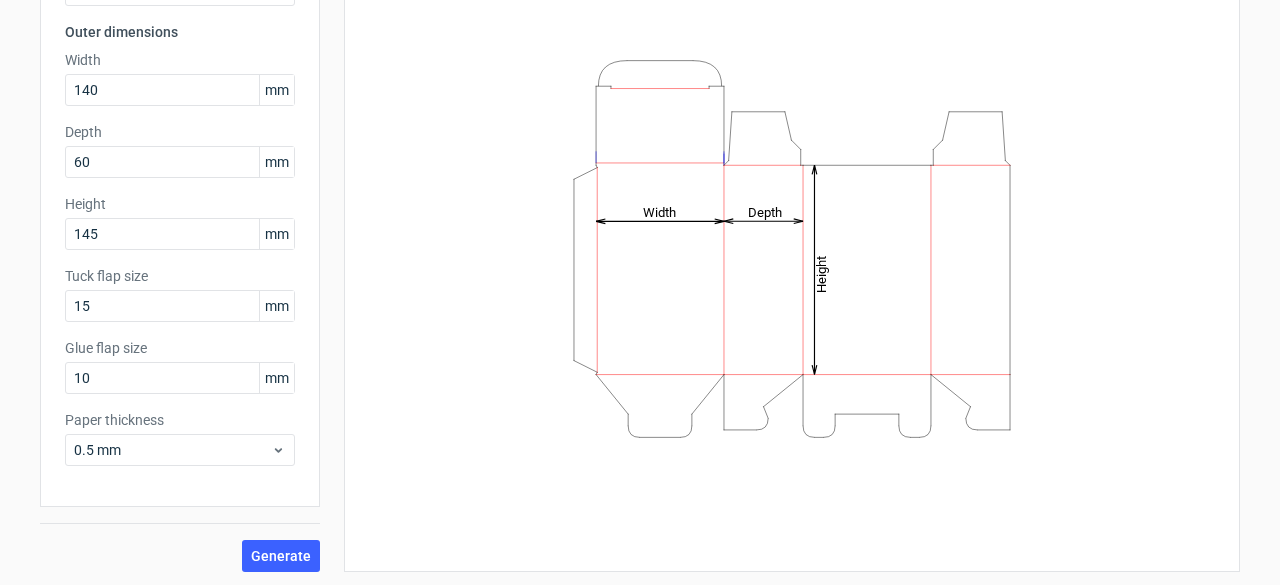 click on "Product template Tuck top snap lock bottom Outer dimensions Width [NUMBER] mm Depth [NUMBER] mm Height [NUMBER] mm Tuck flap size [NUMBER] mm Glue flap size [NUMBER] mm Paper thickness [NUMBER] mm" at bounding box center (180, 216) 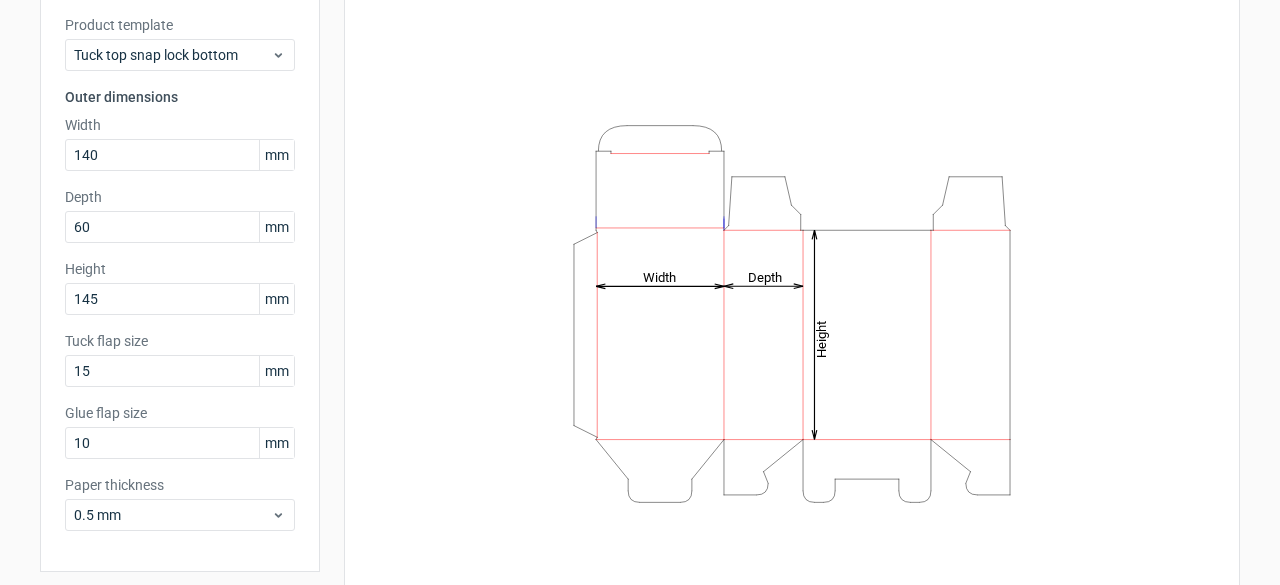 scroll, scrollTop: 196, scrollLeft: 0, axis: vertical 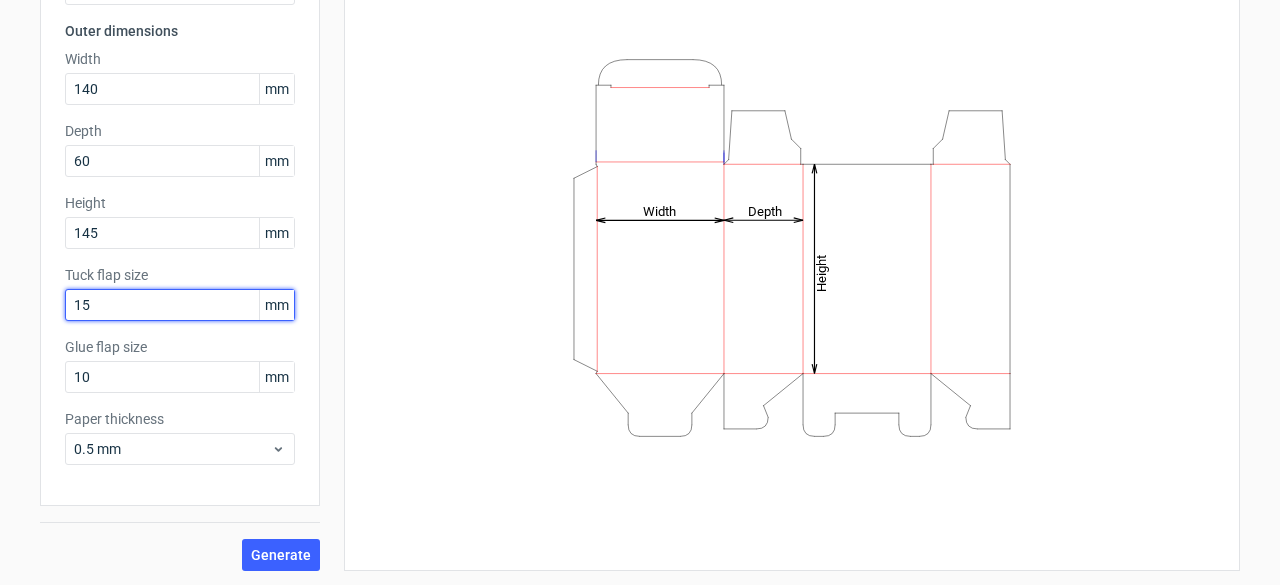 click on "15" at bounding box center [180, 305] 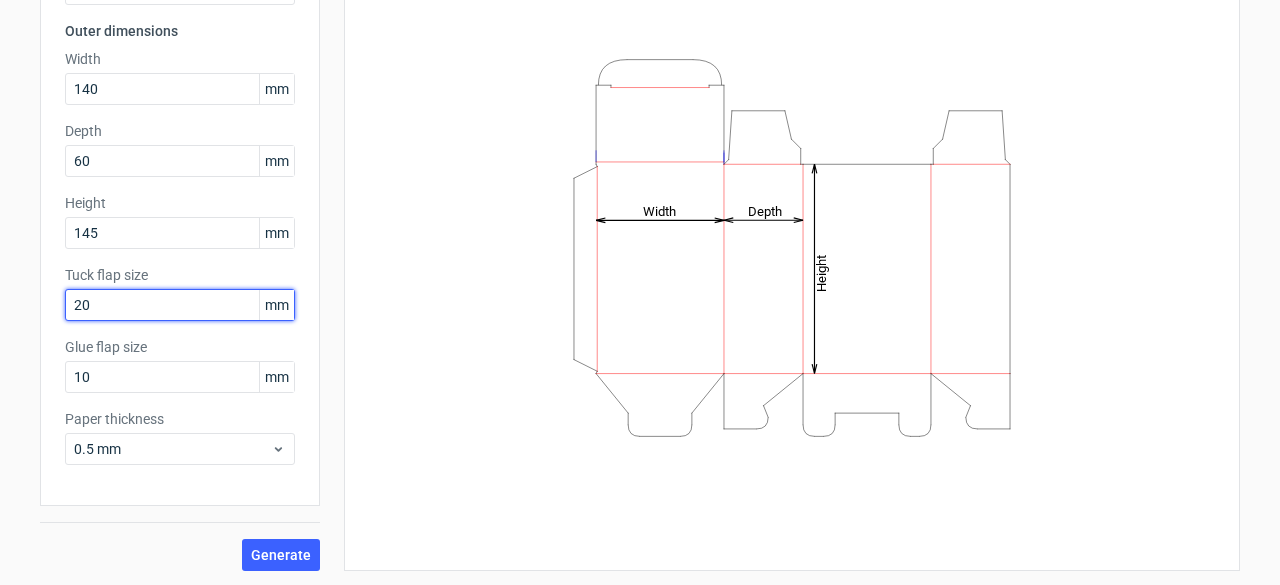 type on "20" 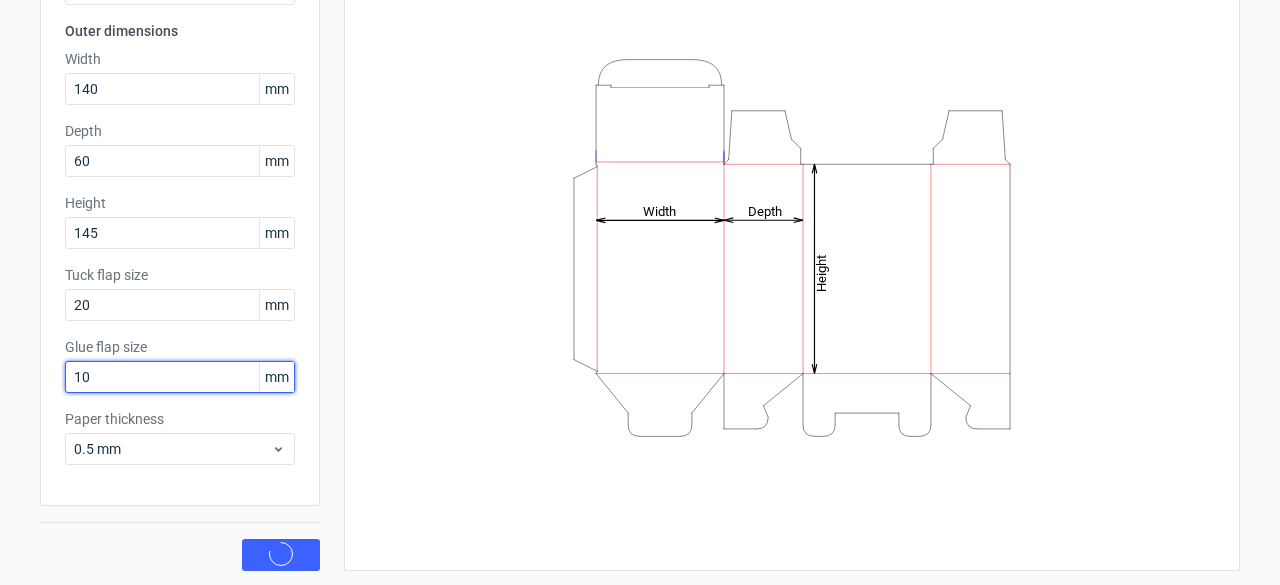 click on "10" at bounding box center [180, 377] 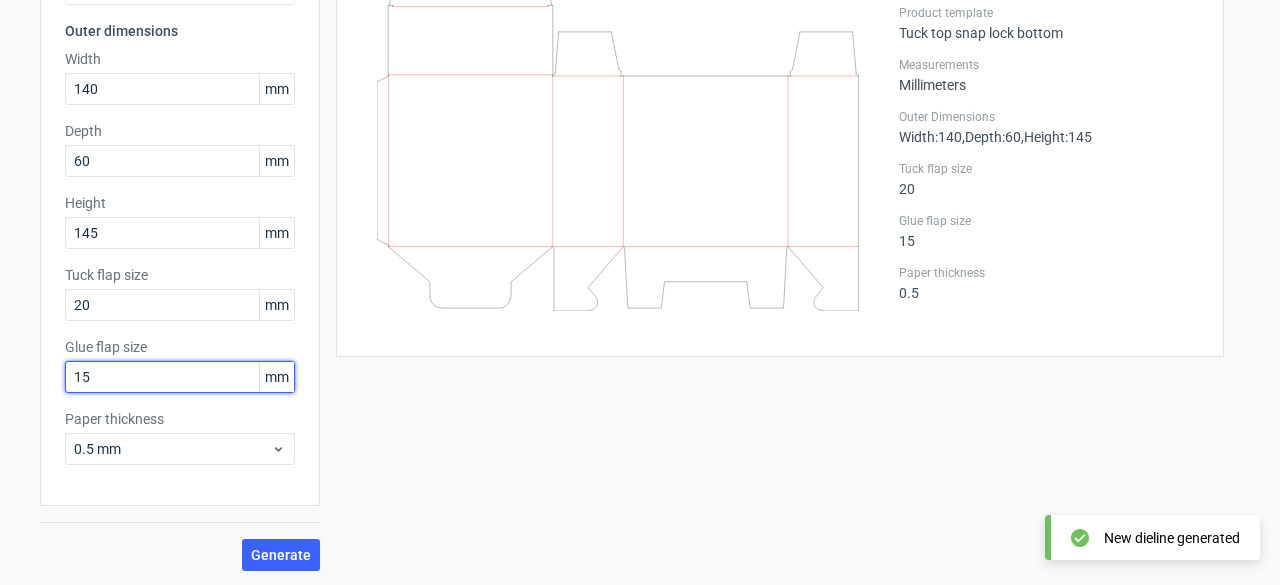 type on "15" 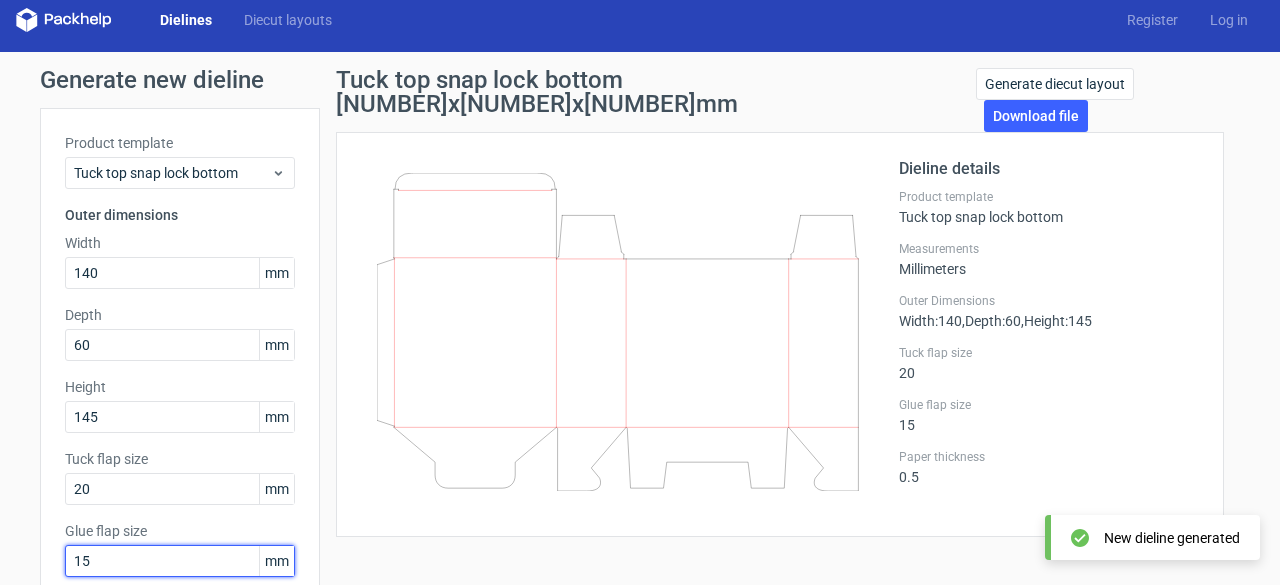 scroll, scrollTop: 196, scrollLeft: 0, axis: vertical 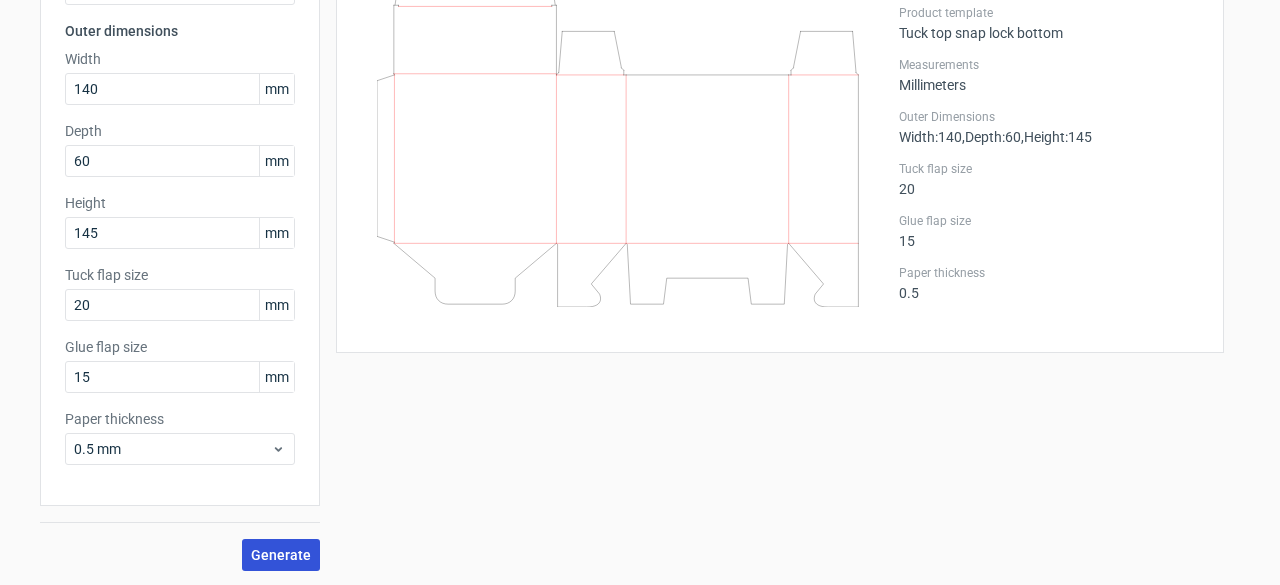 click on "Generate" at bounding box center [281, 555] 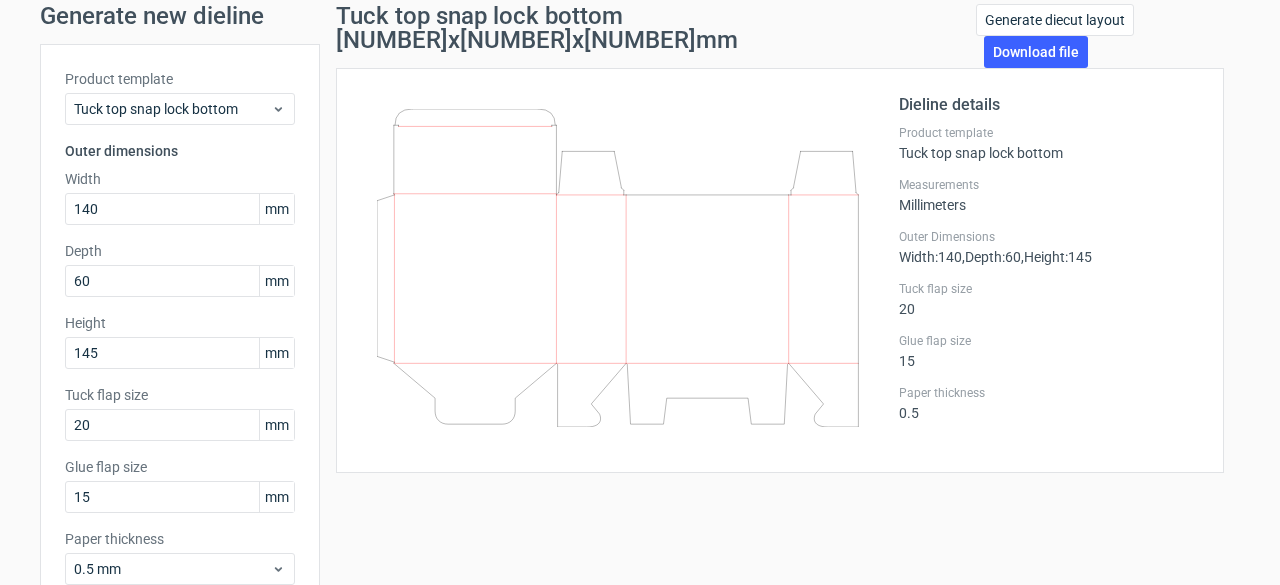 scroll, scrollTop: 0, scrollLeft: 0, axis: both 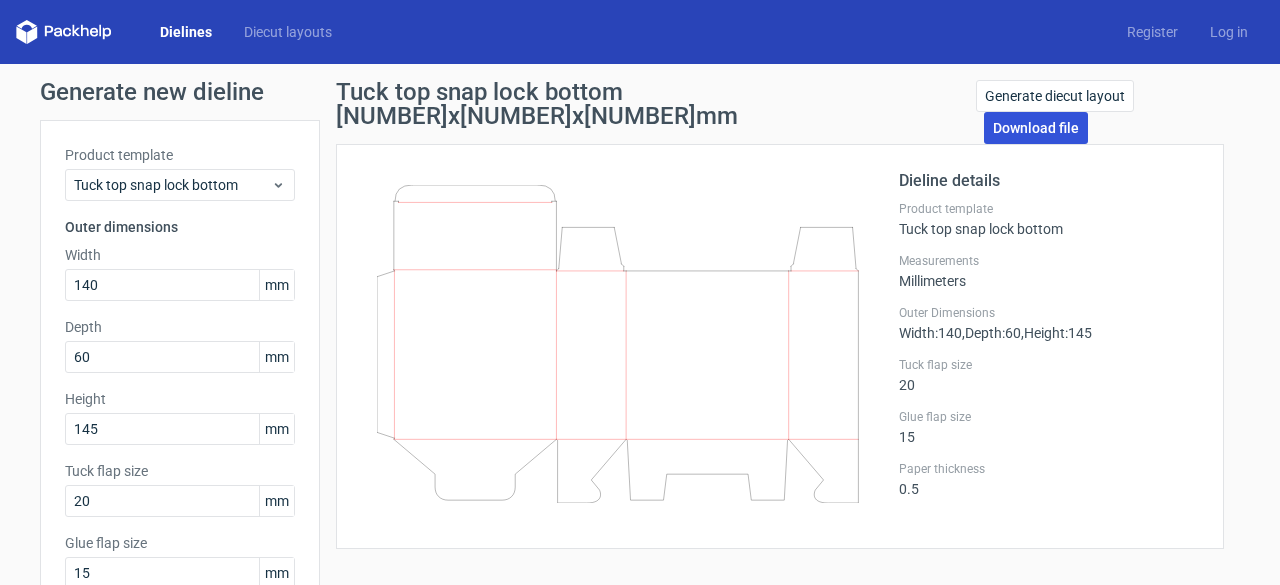 click on "Download file" at bounding box center (1036, 128) 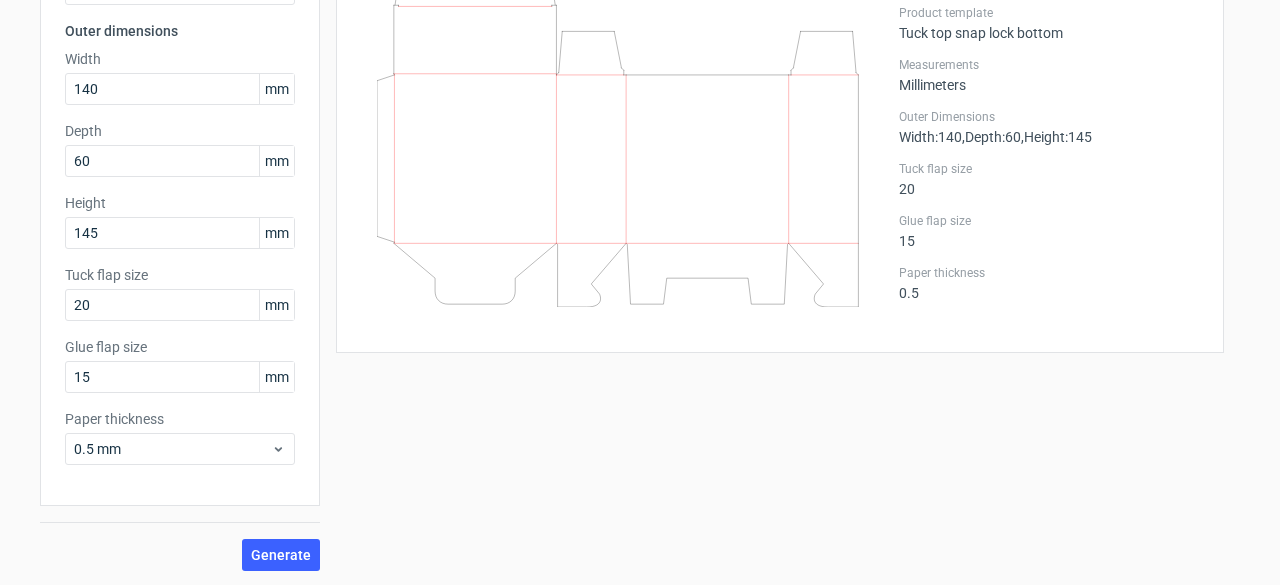 scroll, scrollTop: 0, scrollLeft: 0, axis: both 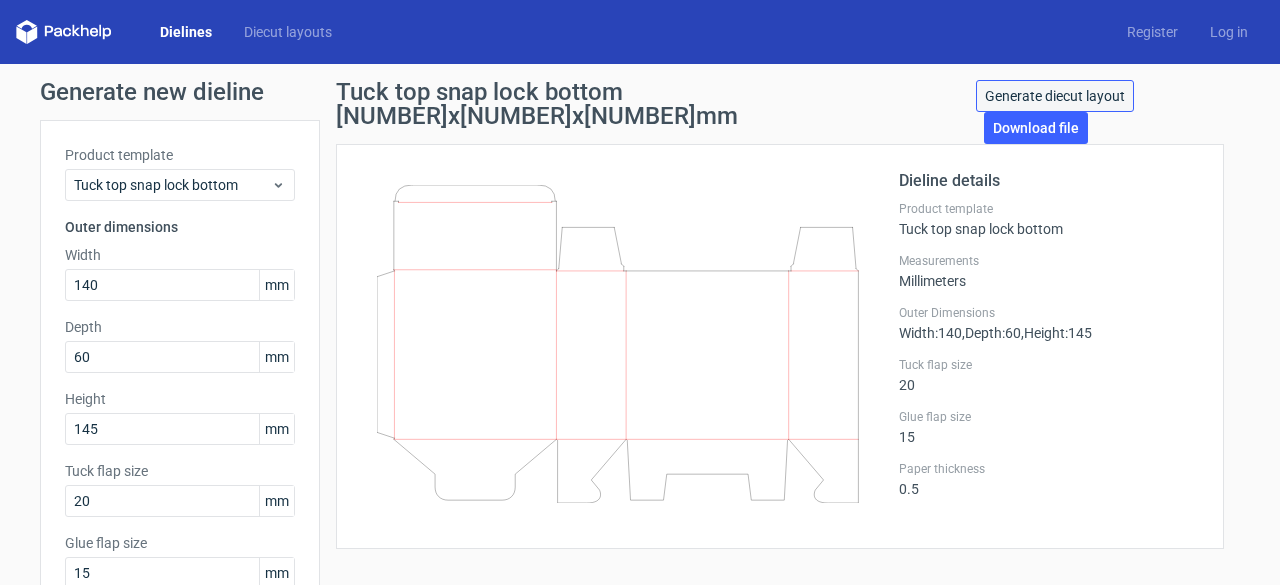click on "Generate diecut layout" at bounding box center (1055, 96) 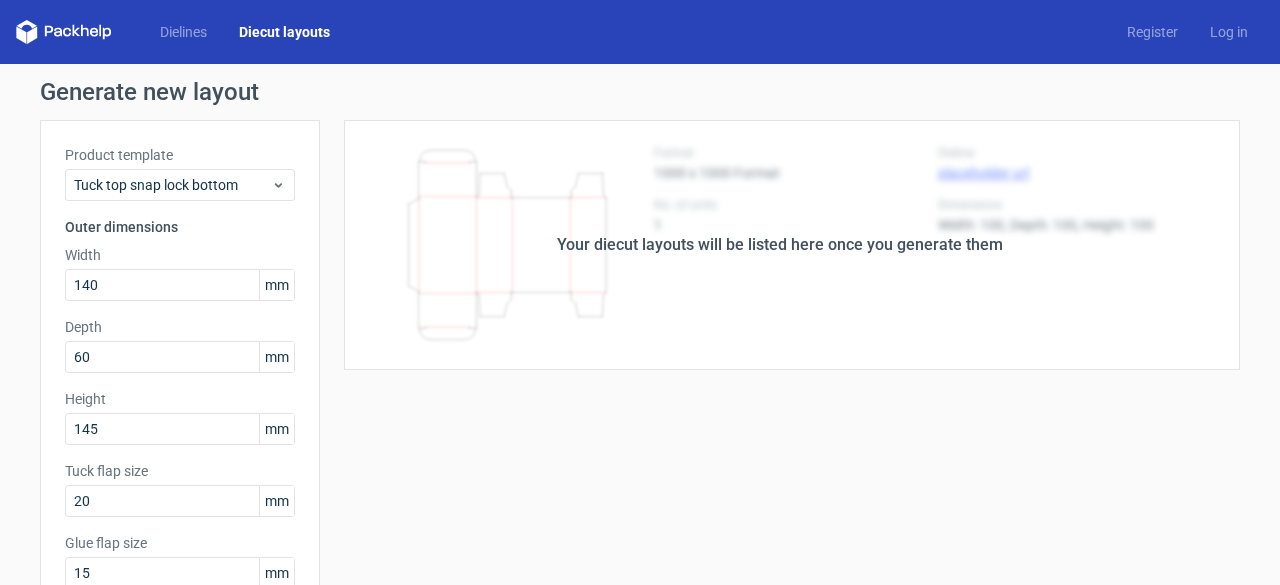 click on "Your diecut layouts will be listed here once you generate them" at bounding box center [780, 245] 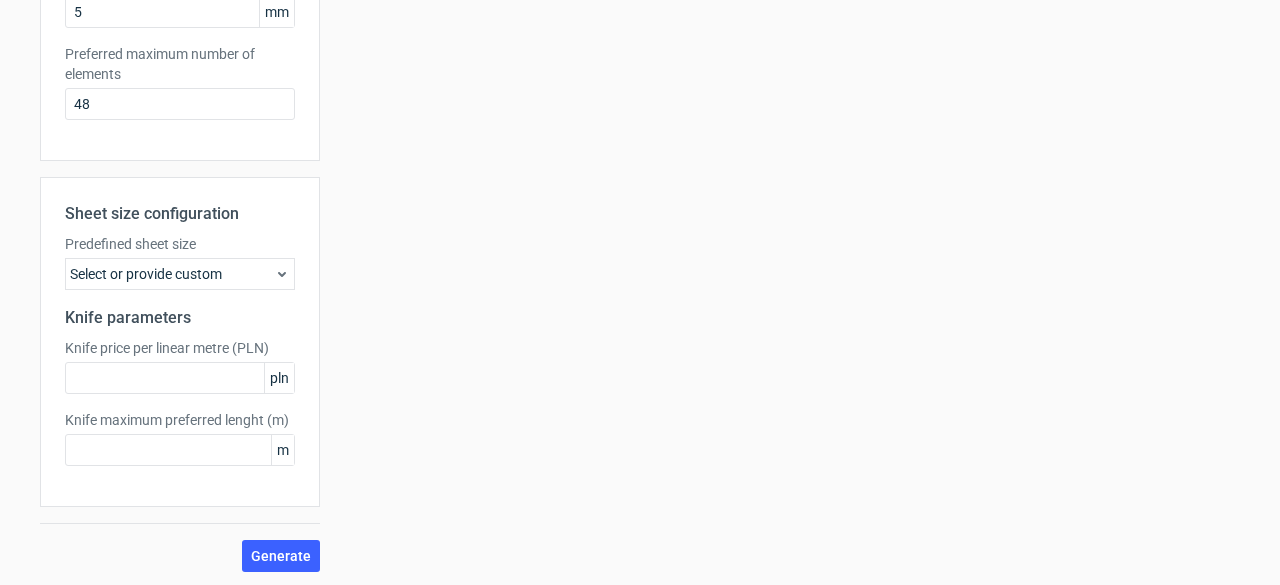 scroll, scrollTop: 634, scrollLeft: 0, axis: vertical 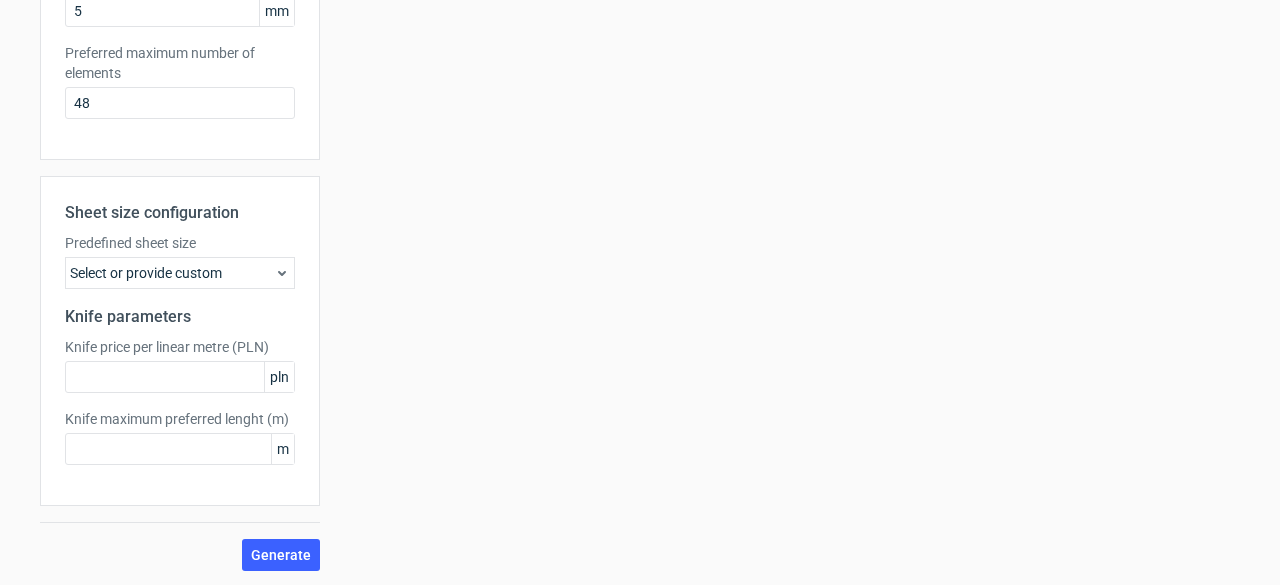 click on "Select or provide custom" at bounding box center [180, 273] 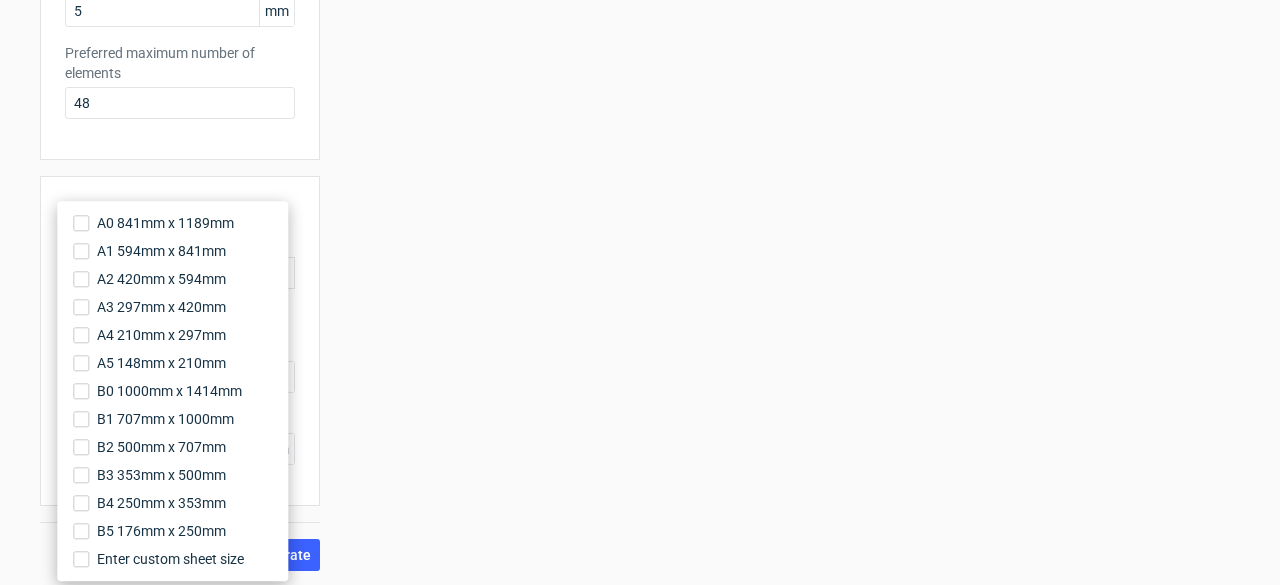 click on "Your diecut layouts will be listed here once you generate them  Height   Depth   Width  Format 1000 x 1000 Format No. of units 1 Dieline placeholder url Dimensions Width: 100, Depth: 100, Height: 100" at bounding box center (780, 28) 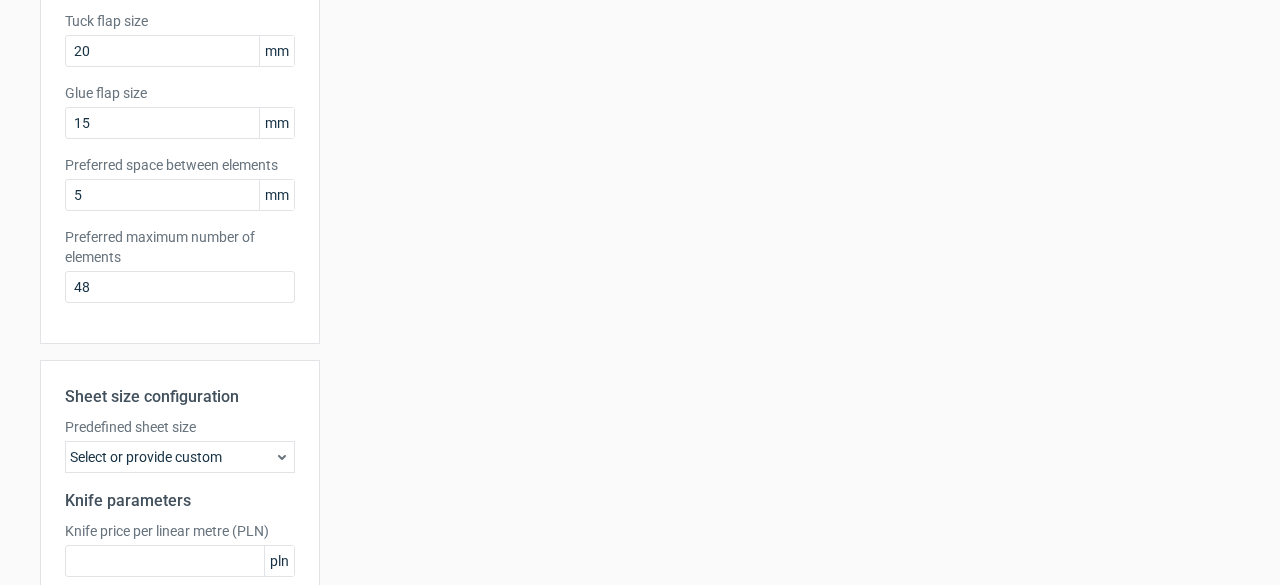 scroll, scrollTop: 634, scrollLeft: 0, axis: vertical 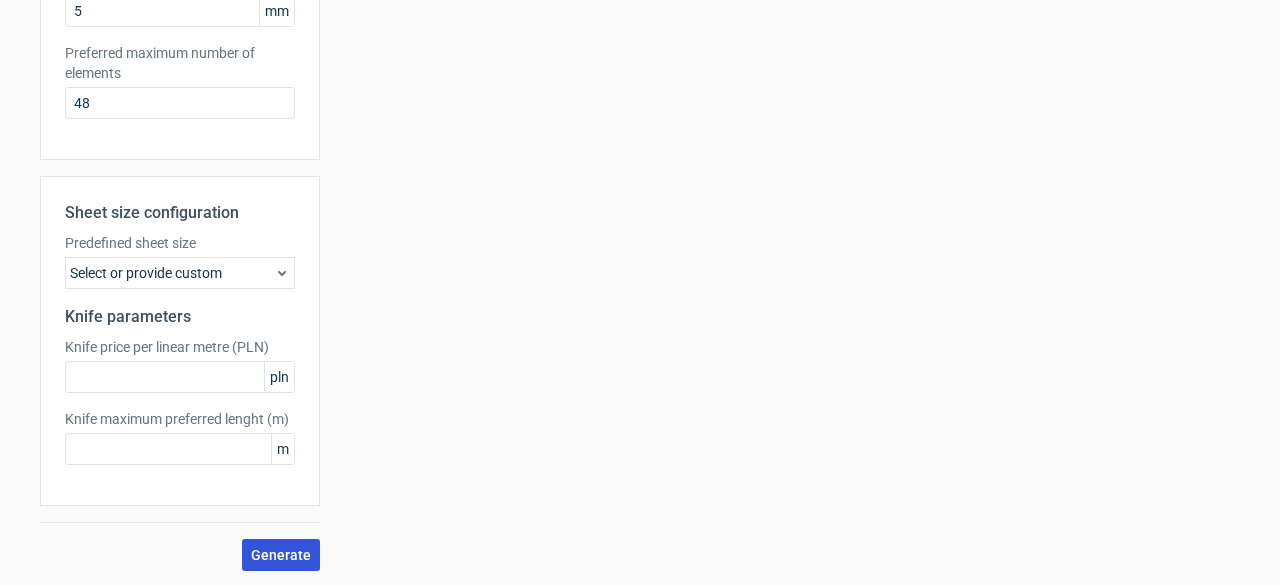 click on "Generate" at bounding box center (281, 555) 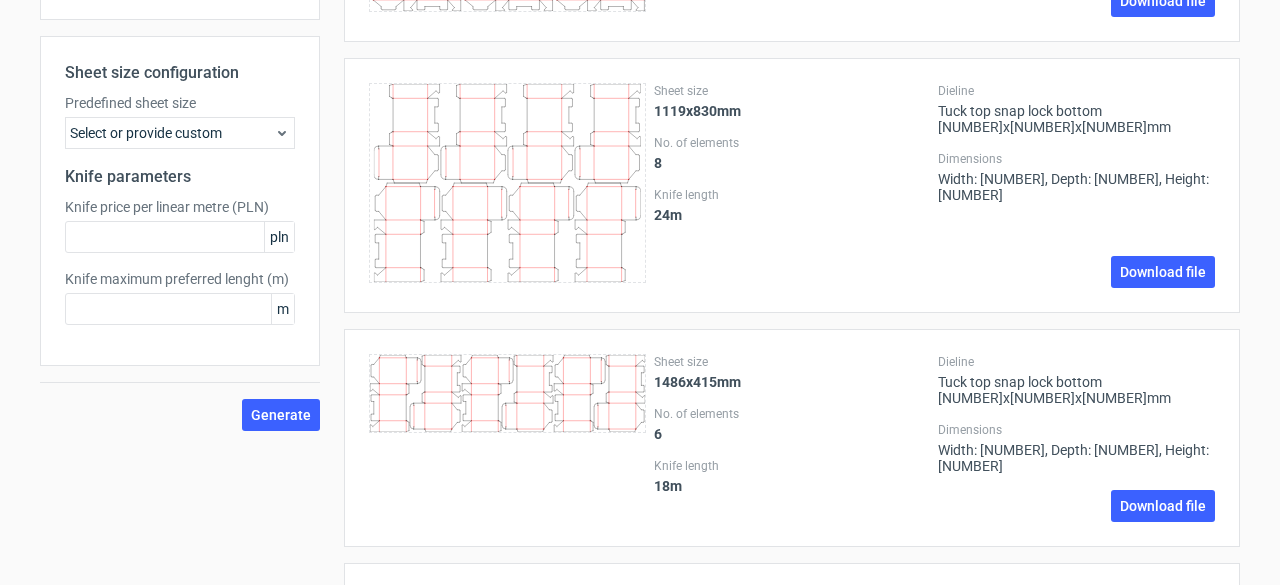 scroll, scrollTop: 0, scrollLeft: 0, axis: both 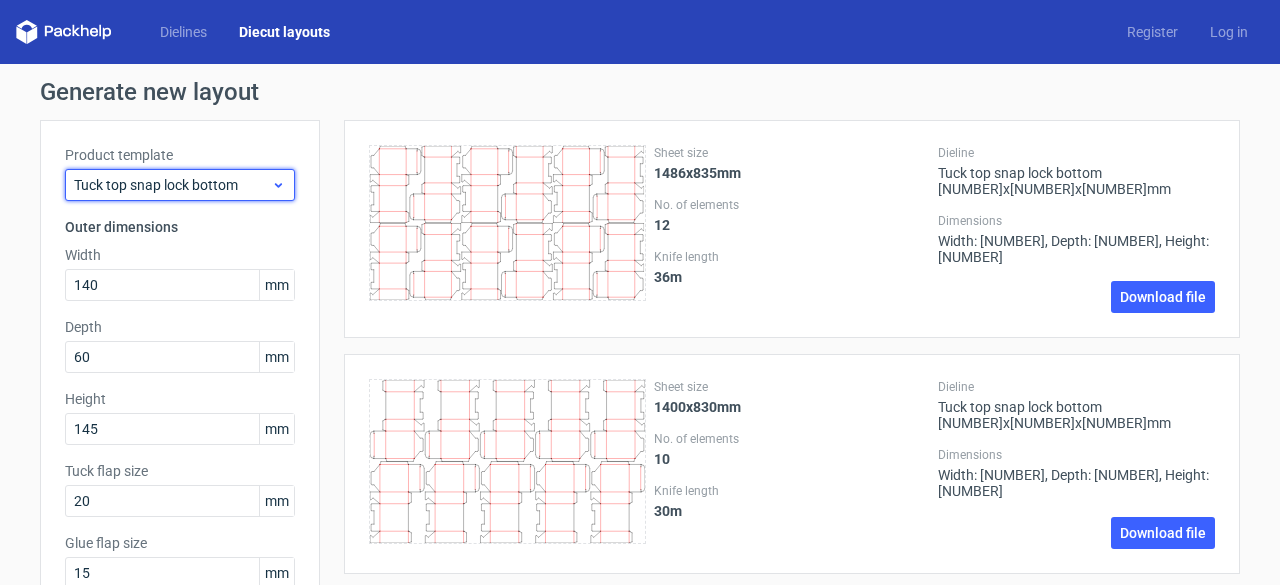 click on "Tuck top snap lock bottom" at bounding box center (180, 185) 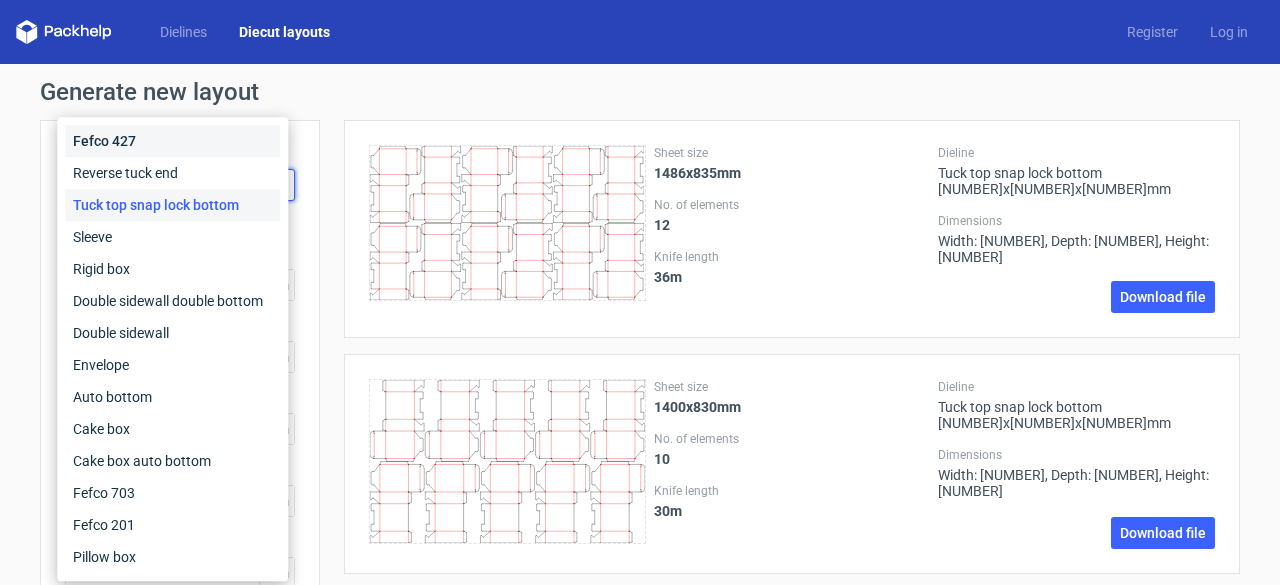 click on "Fefco 427" at bounding box center [172, 141] 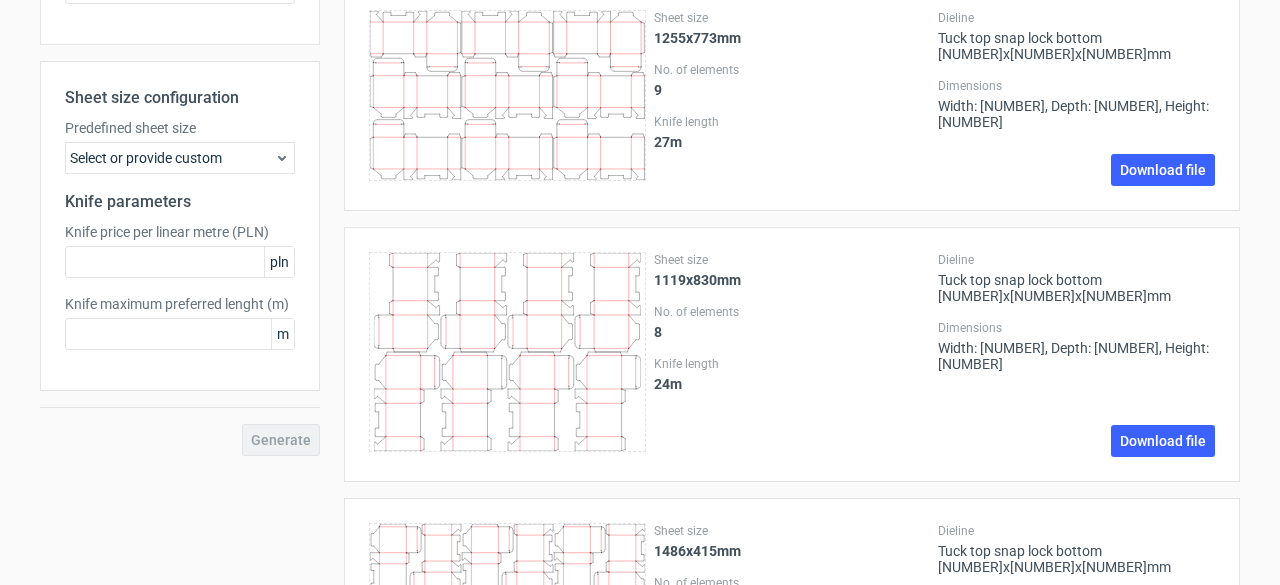 scroll, scrollTop: 610, scrollLeft: 0, axis: vertical 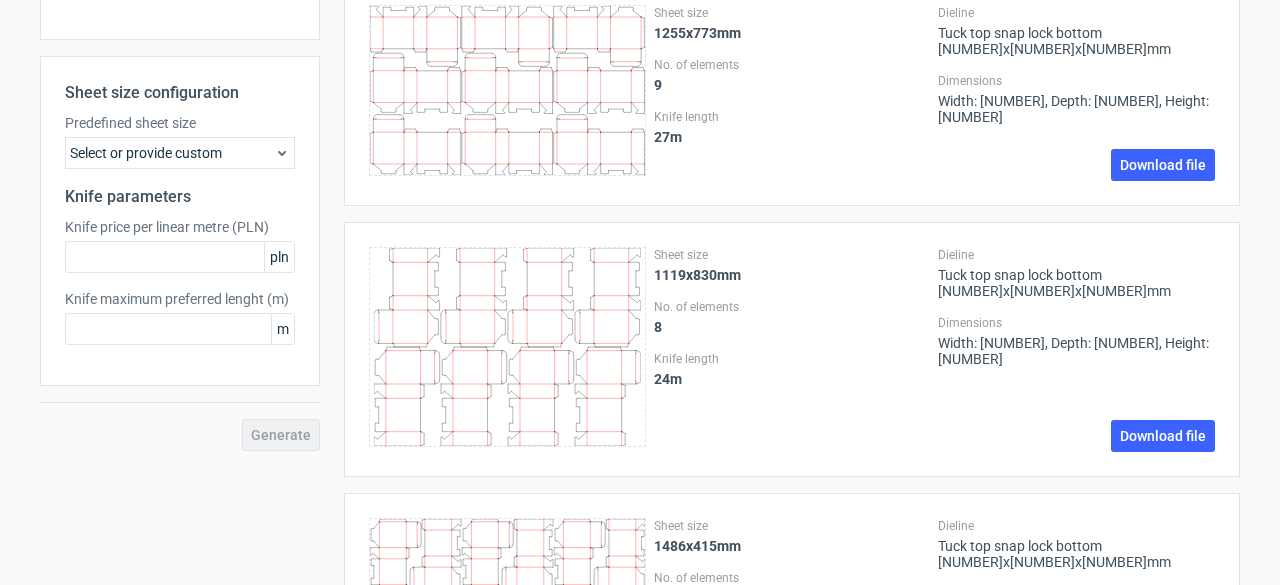 click on "Generate" at bounding box center [180, 435] 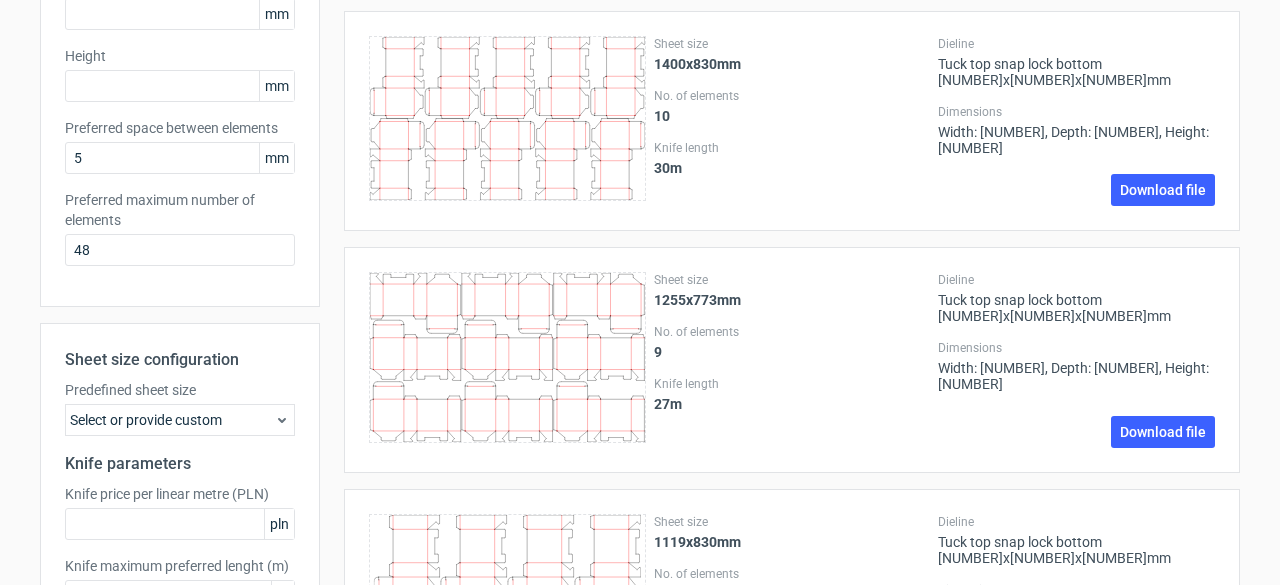 scroll, scrollTop: 0, scrollLeft: 0, axis: both 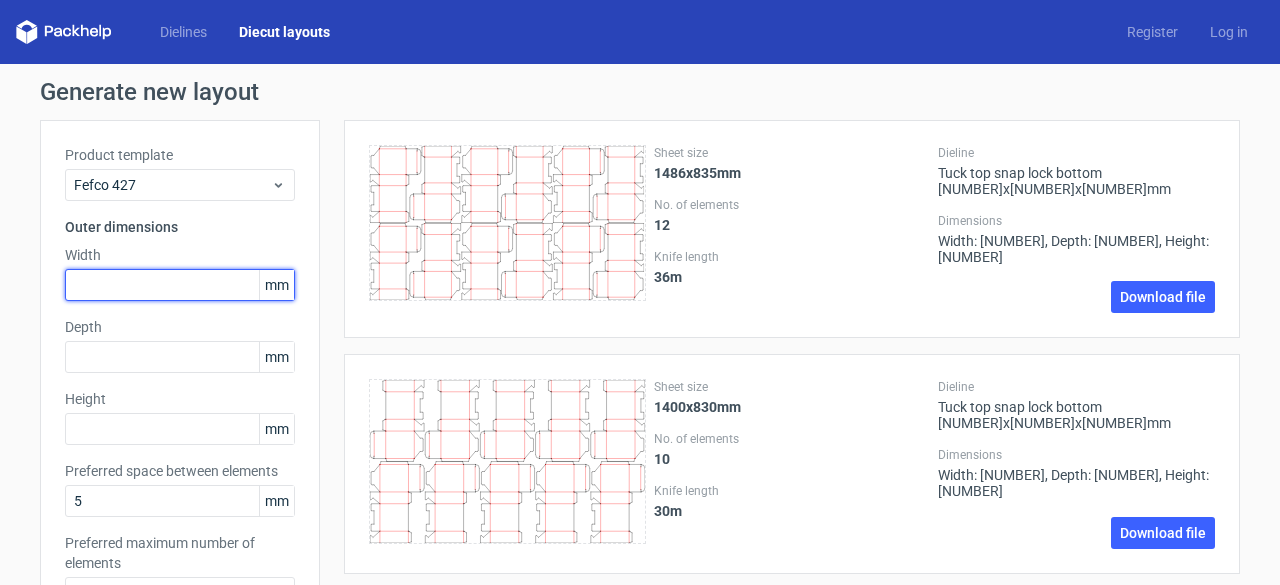 click at bounding box center (180, 285) 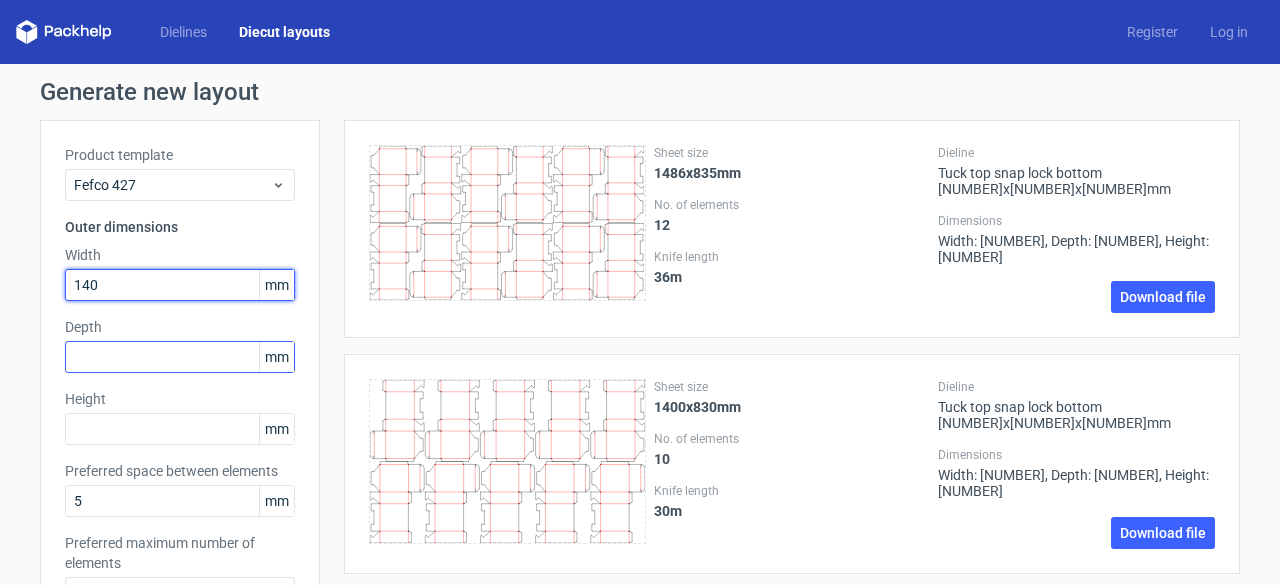 type on "140" 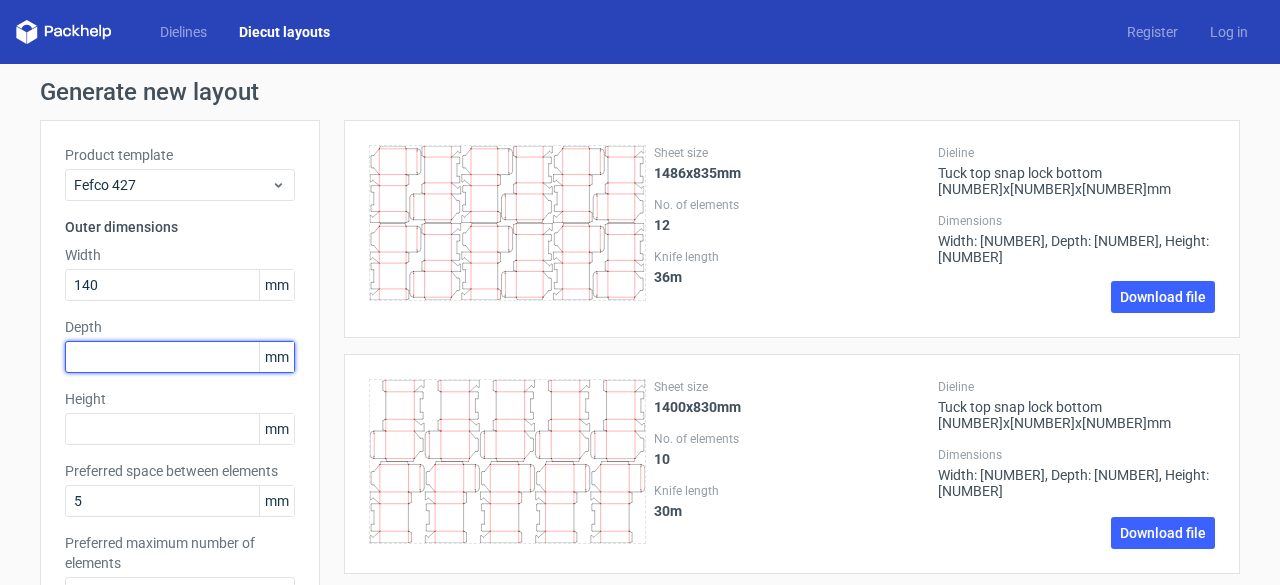 click at bounding box center (180, 357) 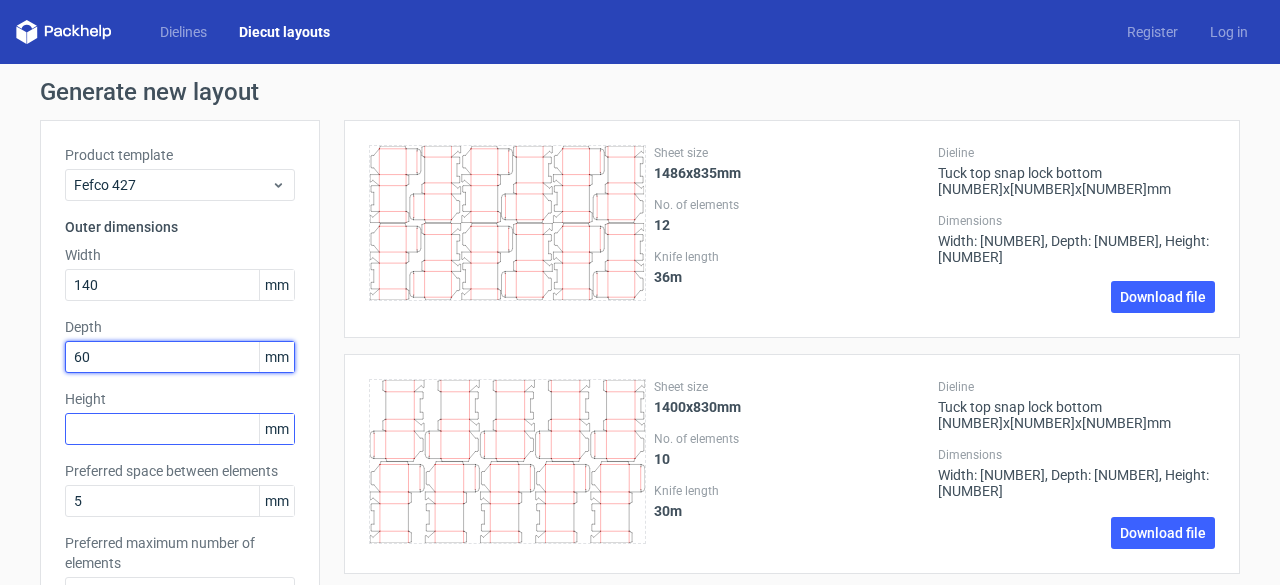 type on "60" 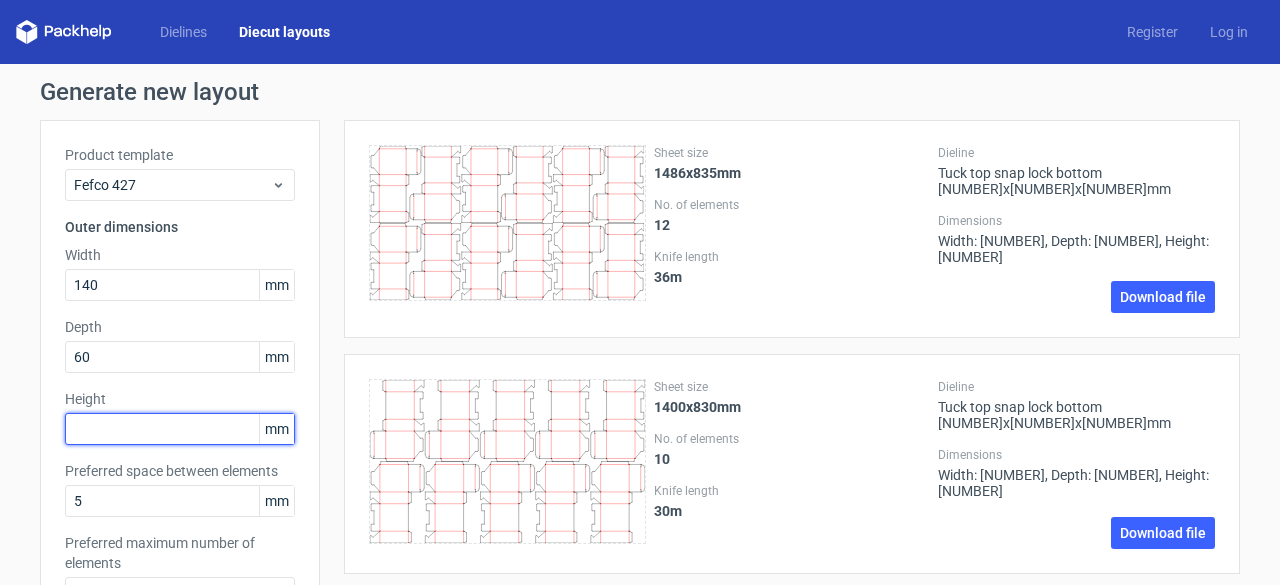 click at bounding box center (180, 429) 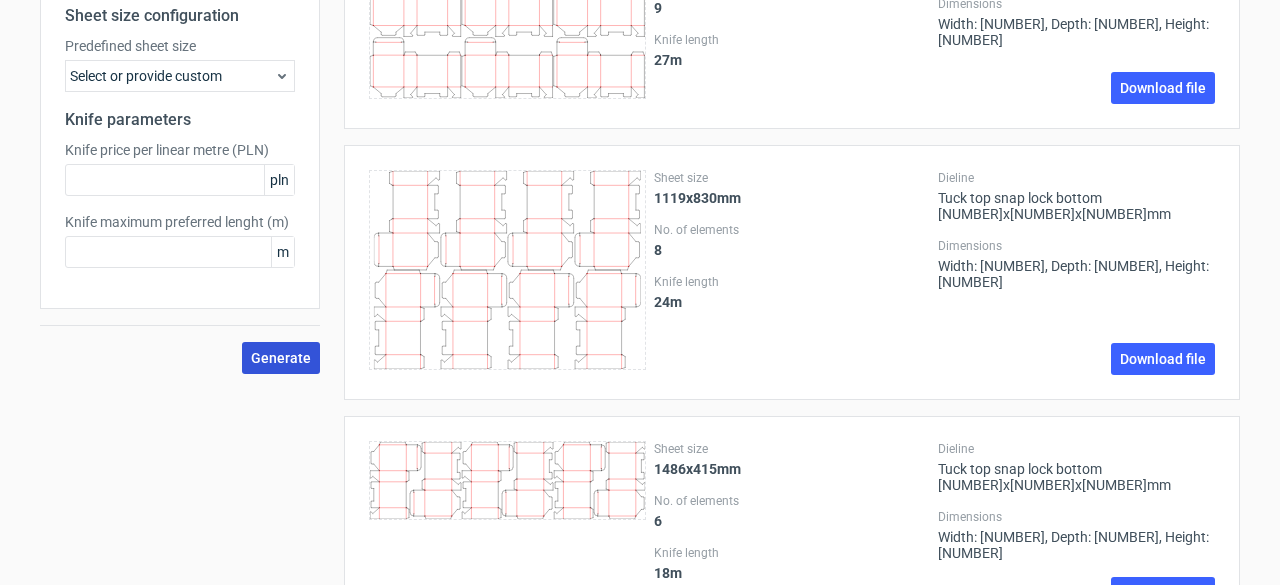 type on "145" 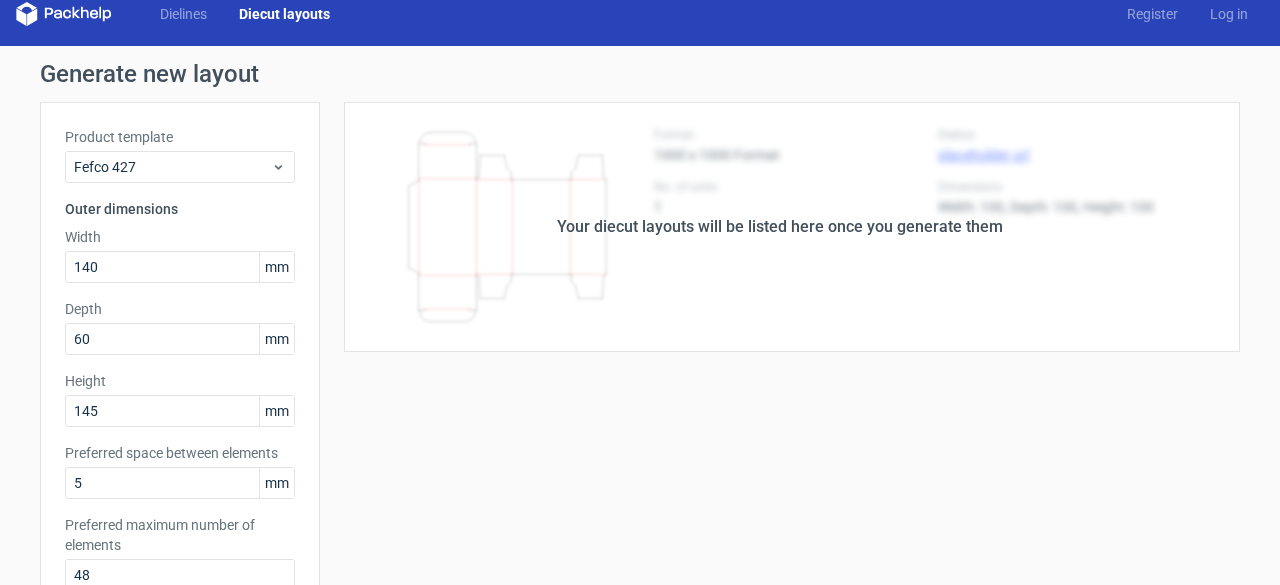 scroll, scrollTop: 0, scrollLeft: 0, axis: both 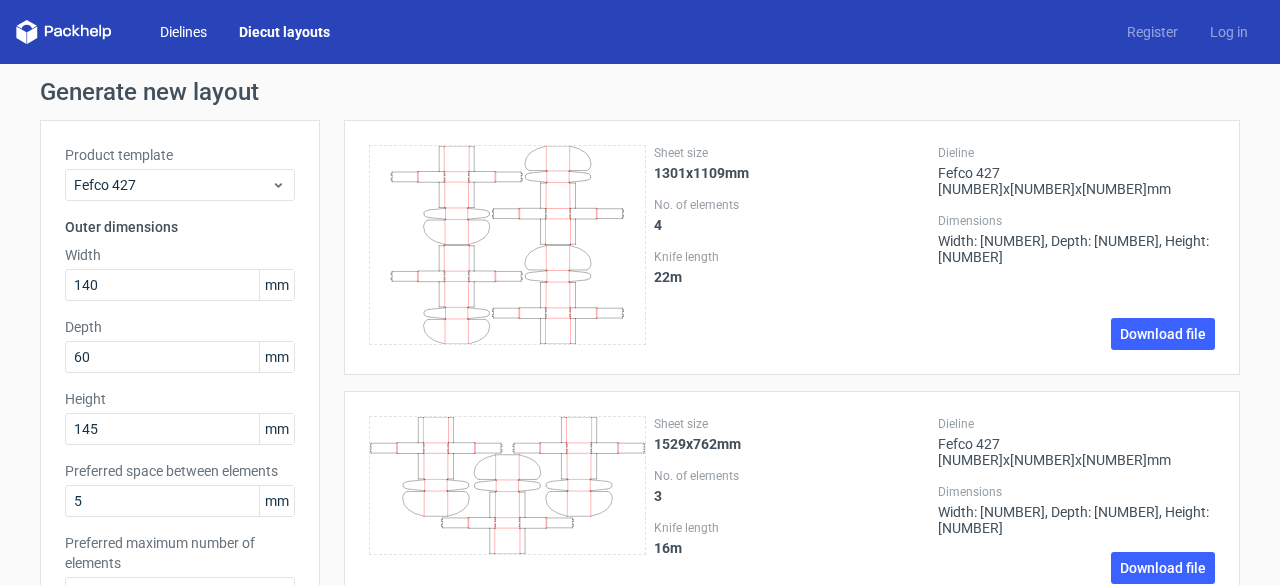 click on "Dielines" at bounding box center (183, 32) 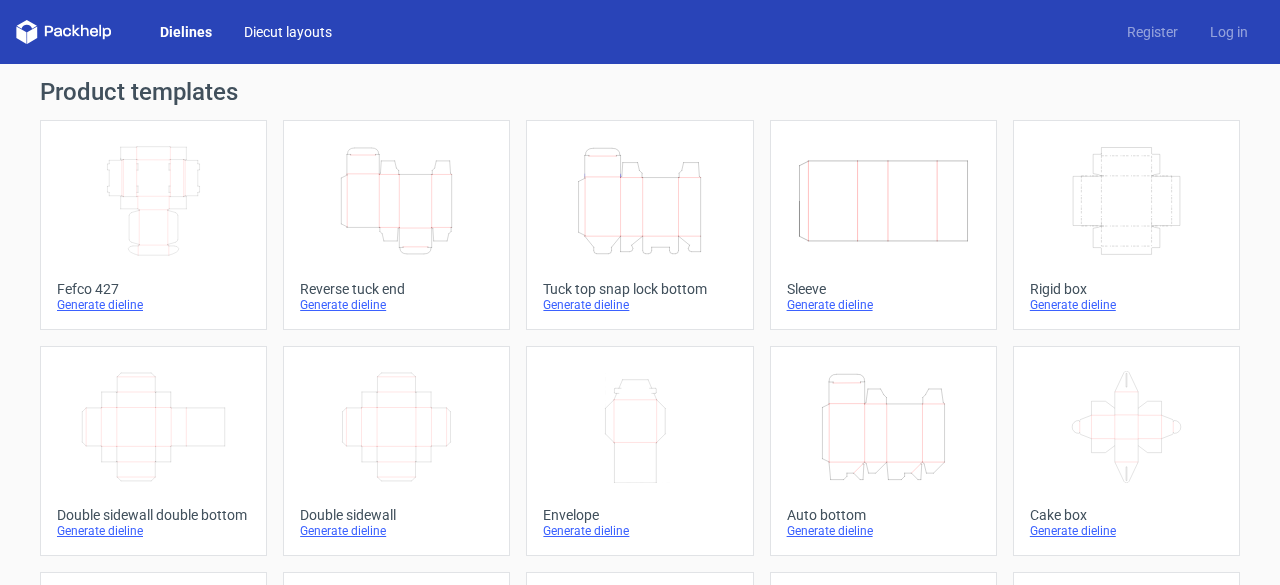 click on "Diecut layouts" at bounding box center [288, 32] 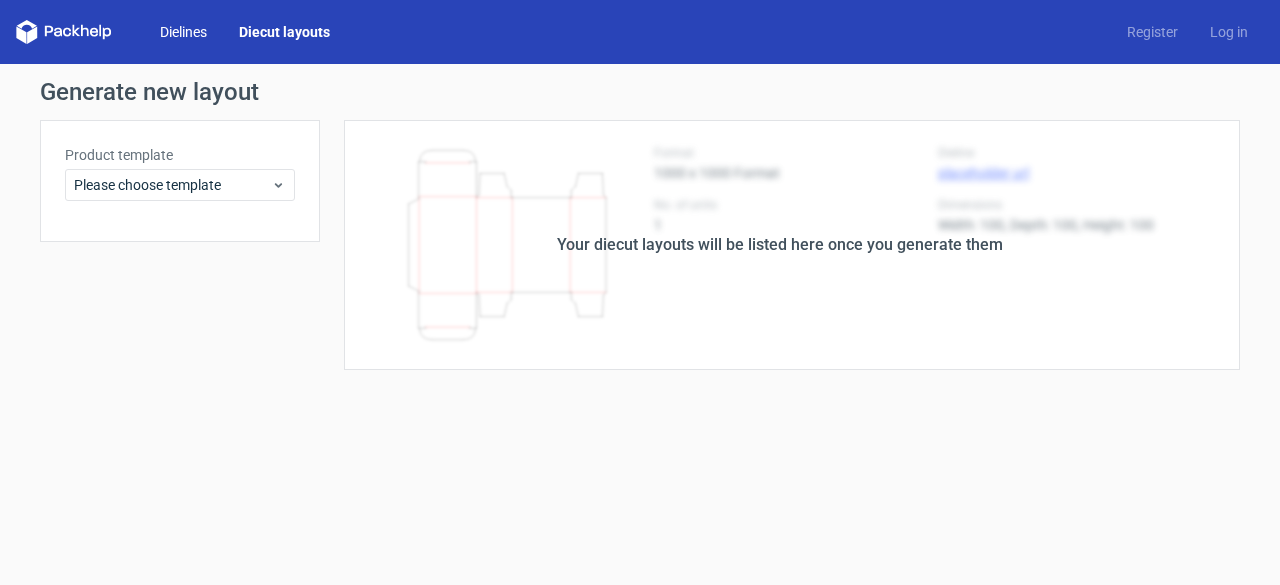 click on "Dielines" at bounding box center [183, 32] 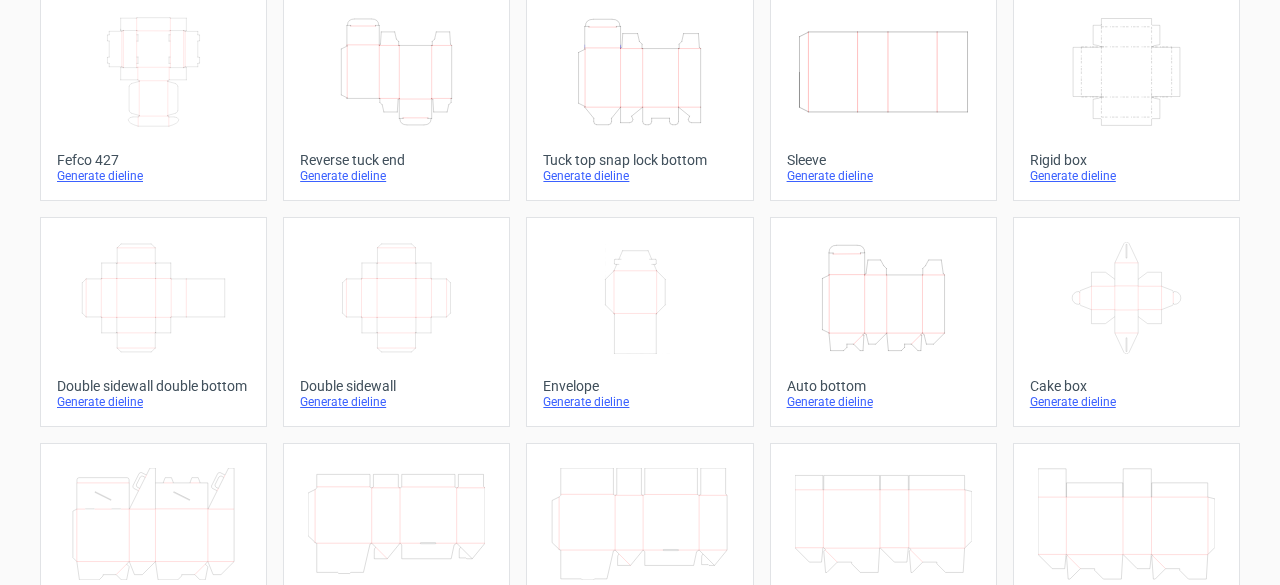 scroll, scrollTop: 0, scrollLeft: 0, axis: both 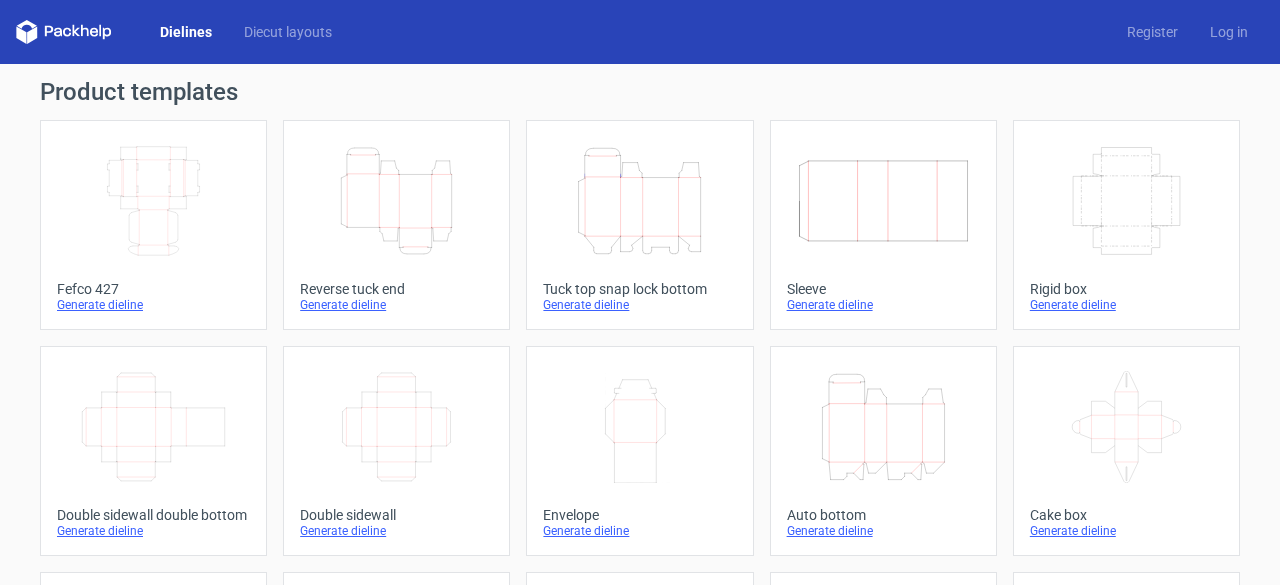click on "Dielines" at bounding box center (186, 32) 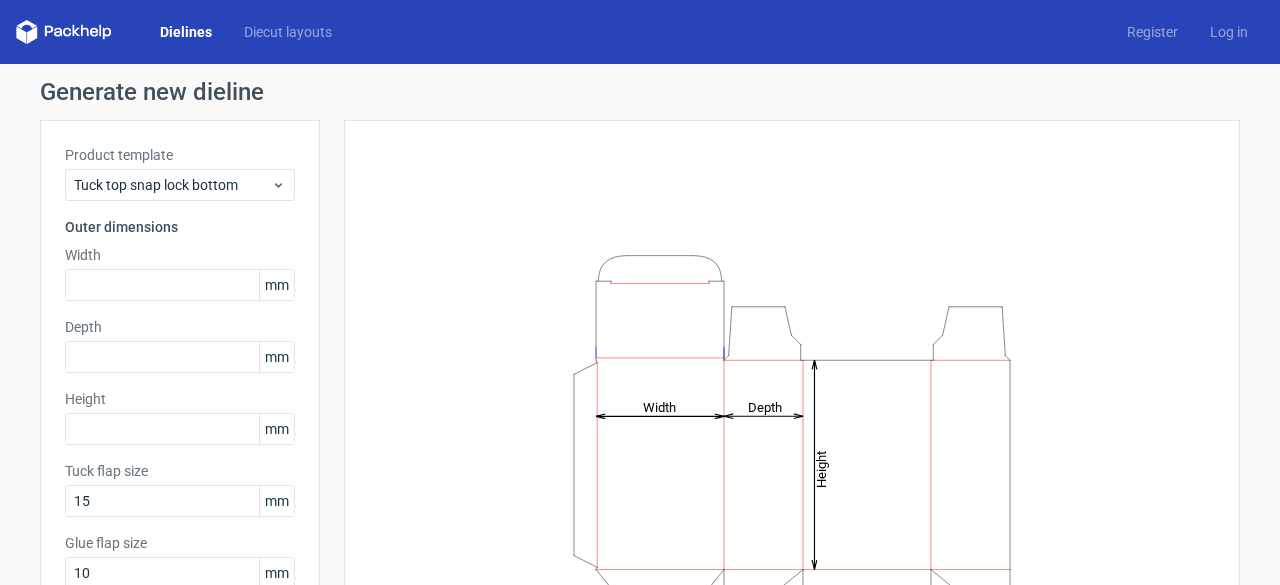 scroll, scrollTop: 0, scrollLeft: 0, axis: both 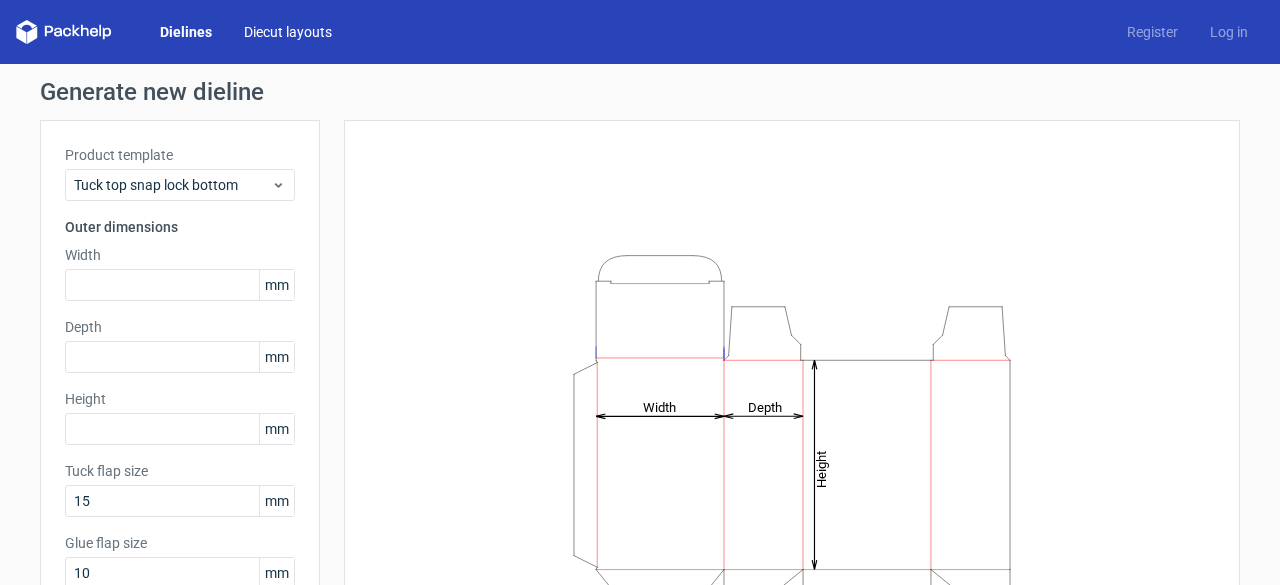 click on "Diecut layouts" at bounding box center (288, 32) 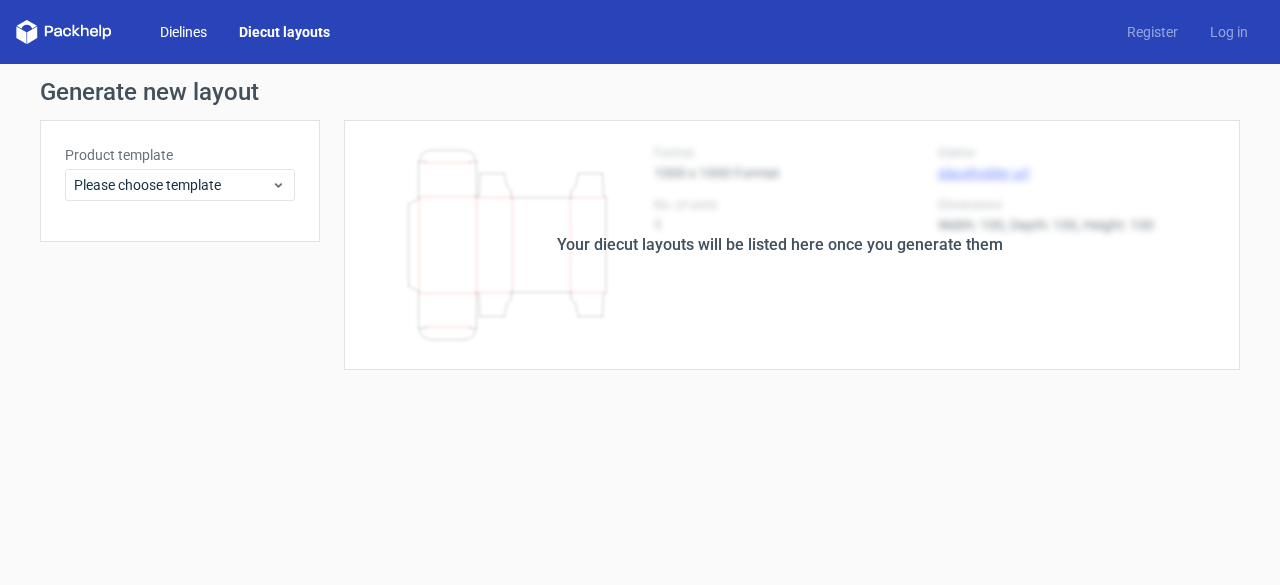 click on "Dielines" at bounding box center (183, 32) 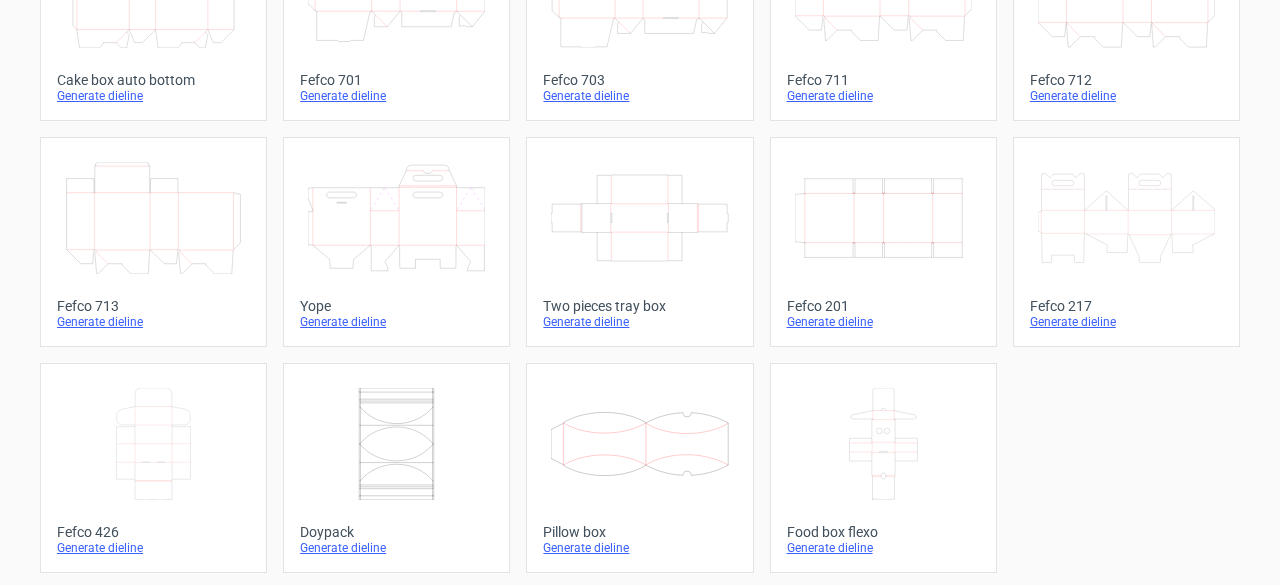 scroll, scrollTop: 0, scrollLeft: 0, axis: both 